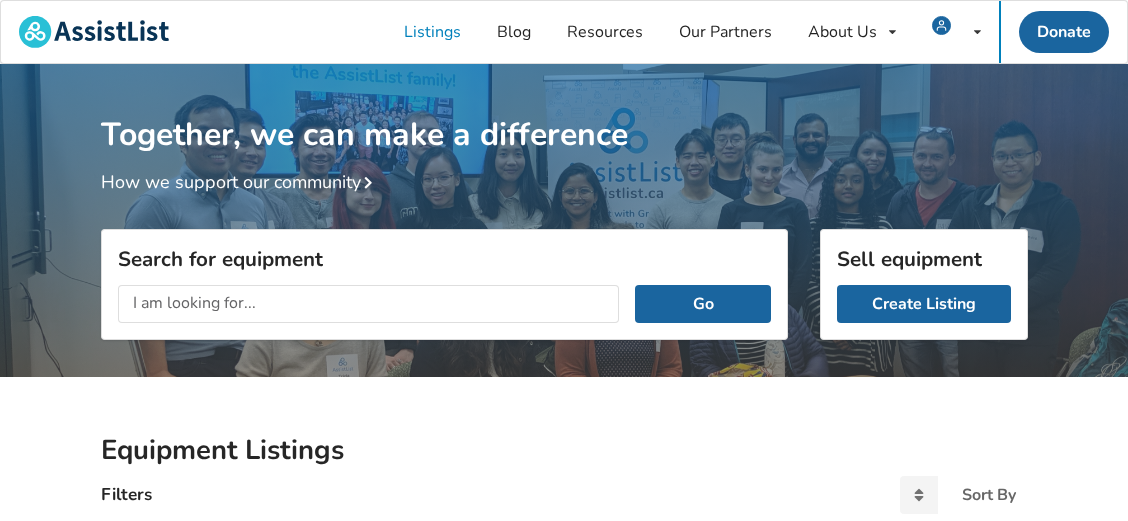 scroll, scrollTop: 136, scrollLeft: 0, axis: vertical 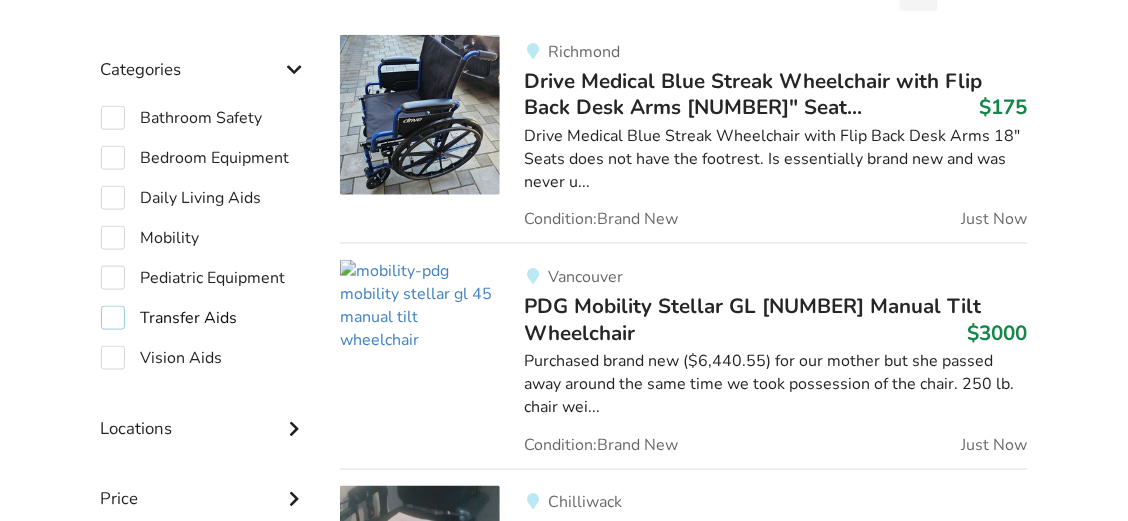 click on "Transfer Aids" at bounding box center (182, 118) 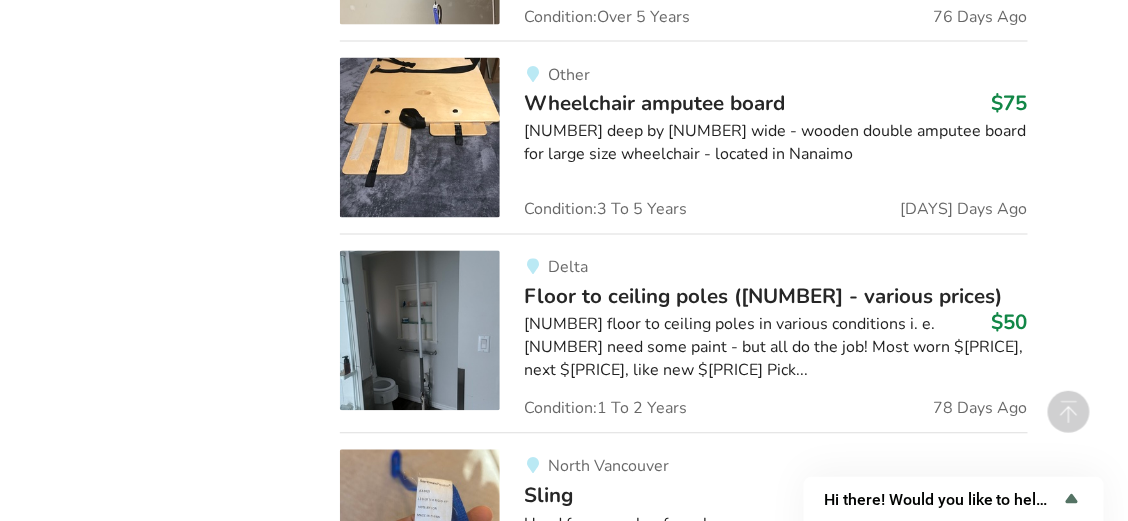scroll, scrollTop: 8802, scrollLeft: 0, axis: vertical 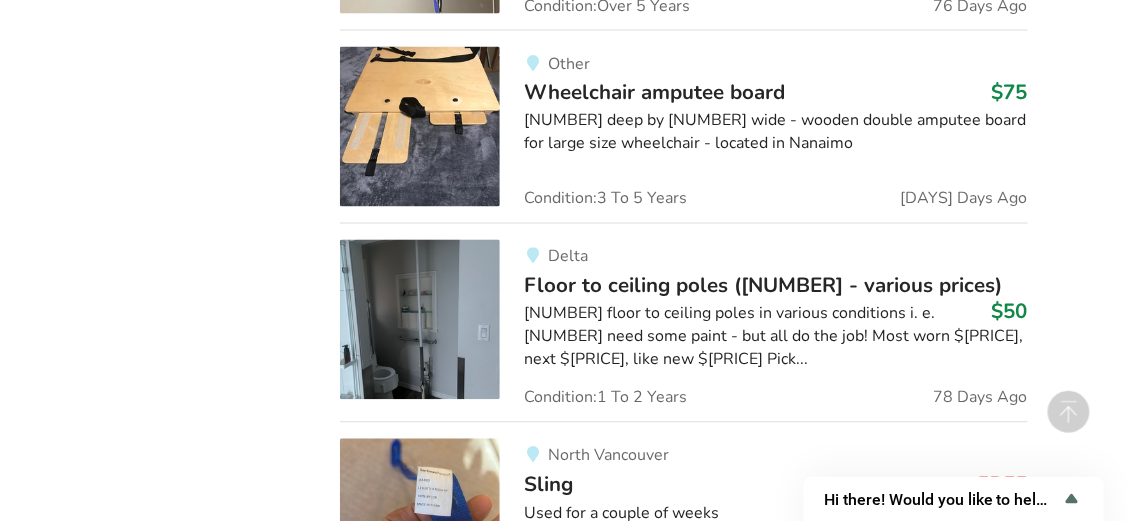 click at bounding box center (420, 320) 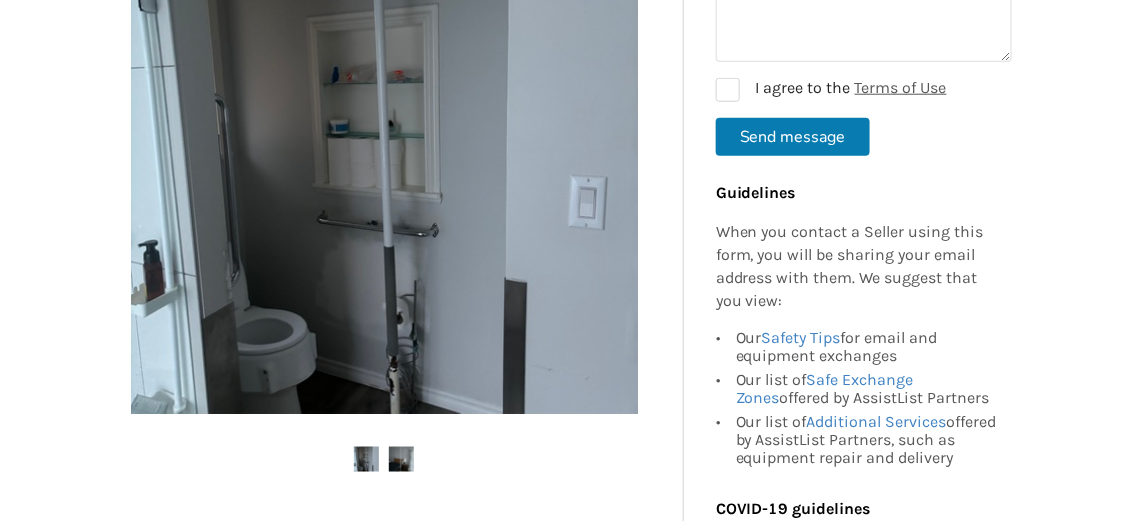 scroll, scrollTop: 600, scrollLeft: 0, axis: vertical 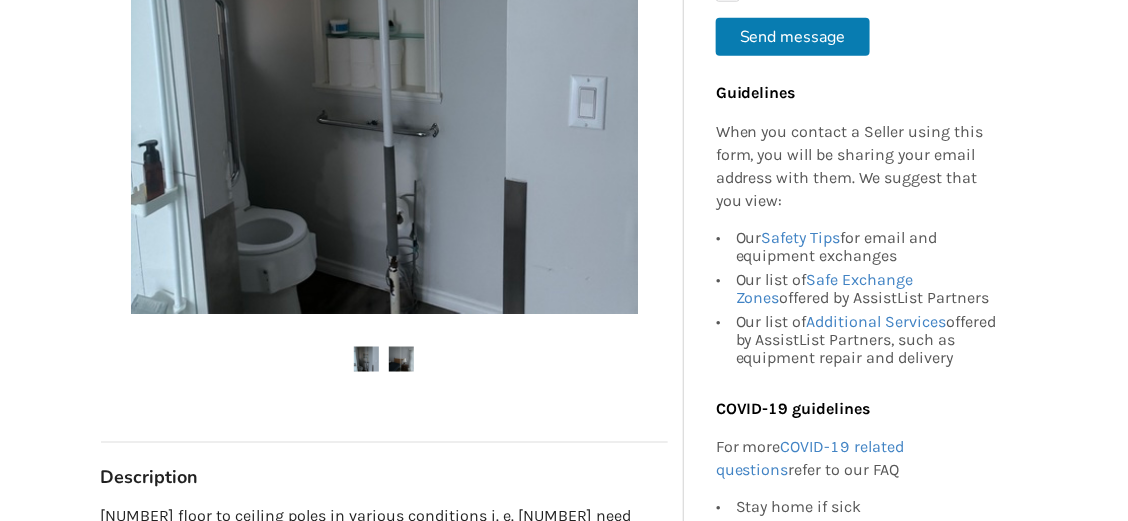click at bounding box center [366, 359] 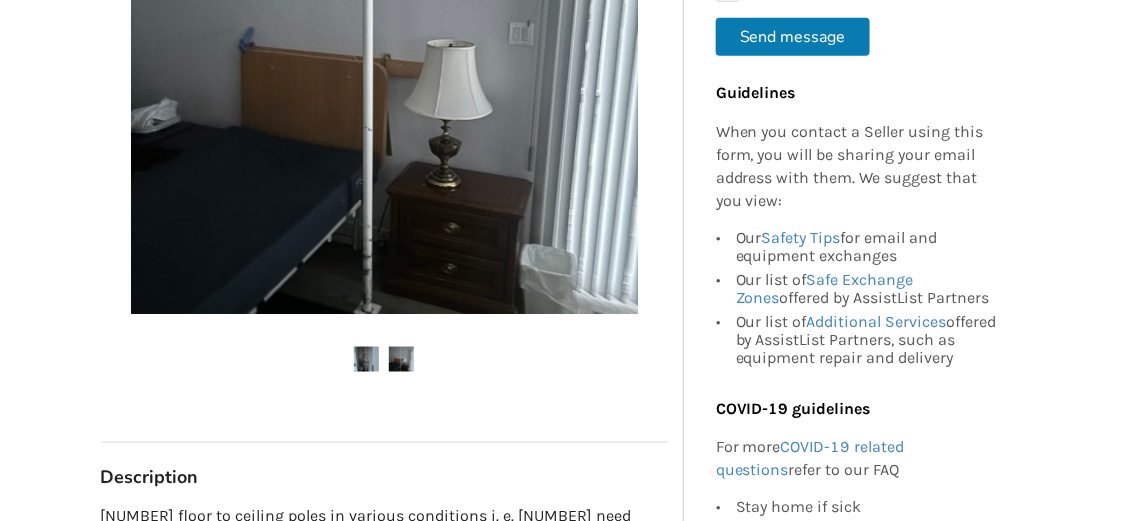 click at bounding box center [401, 359] 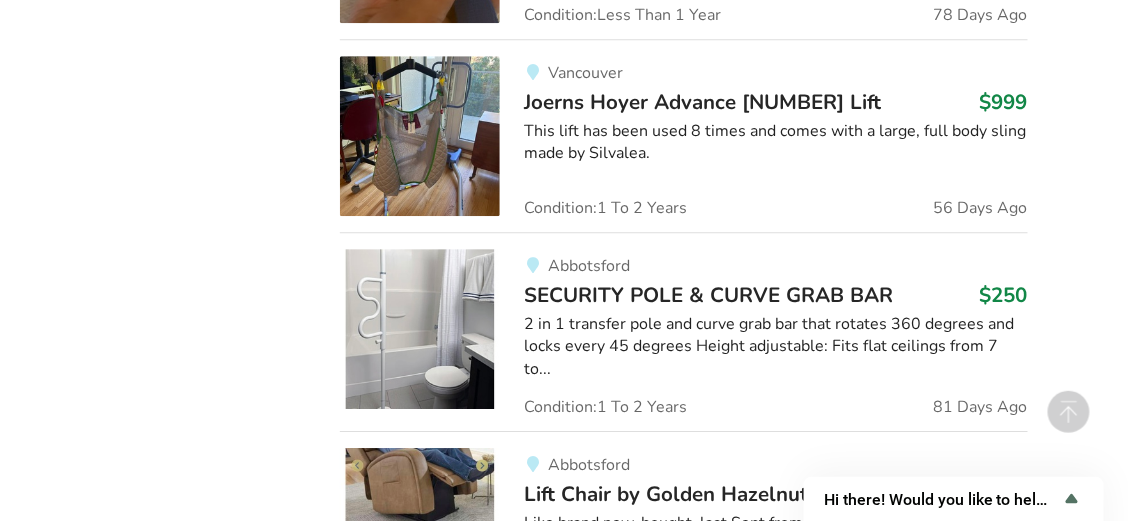 scroll, scrollTop: 9376, scrollLeft: 0, axis: vertical 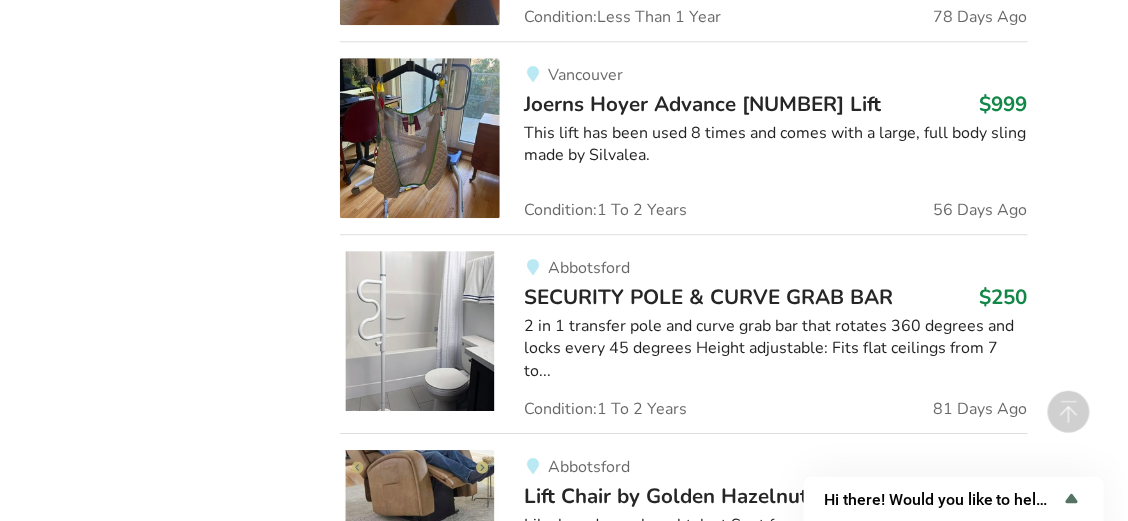 click at bounding box center (420, 331) 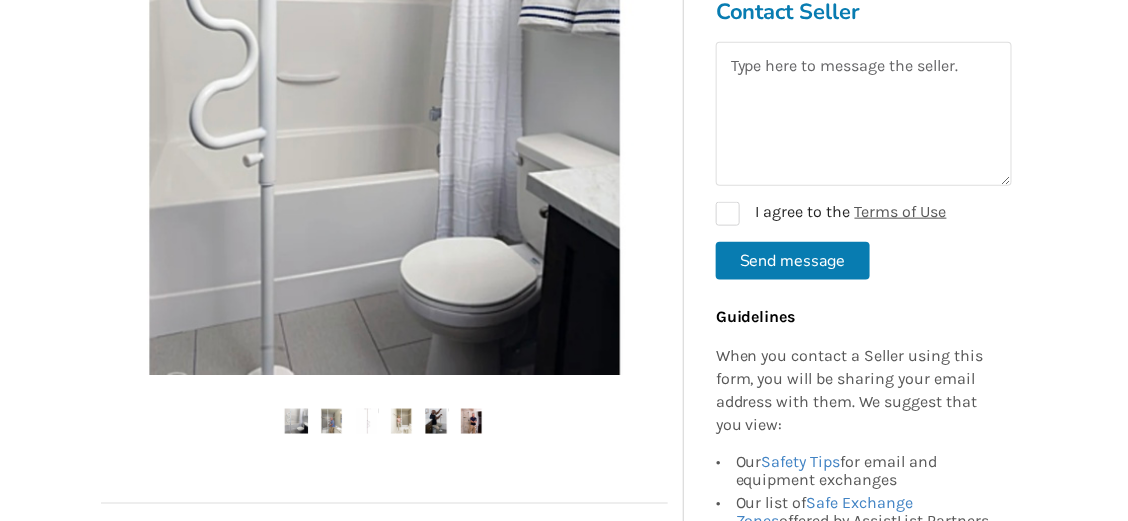 scroll, scrollTop: 466, scrollLeft: 0, axis: vertical 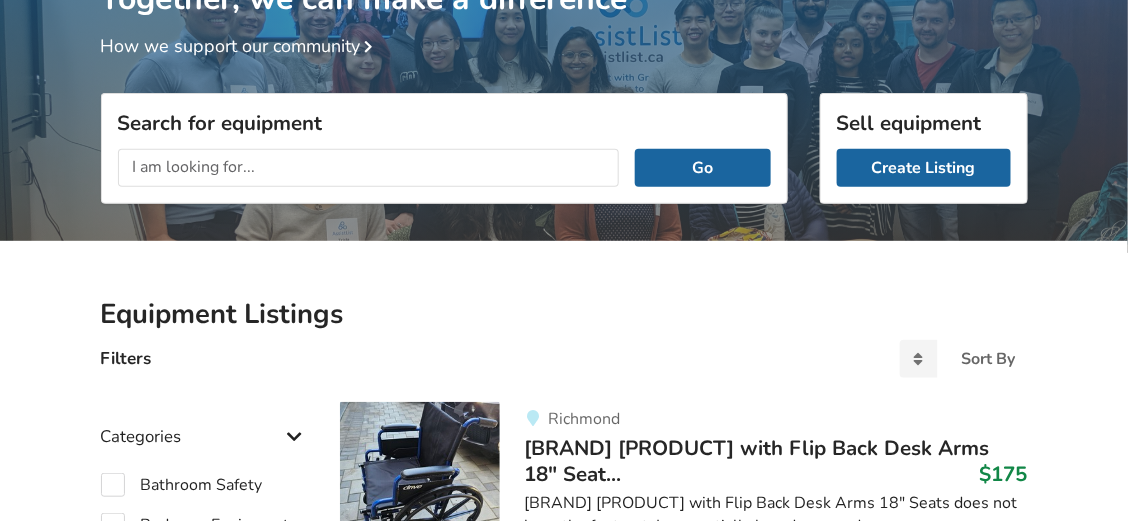 click at bounding box center (369, 168) 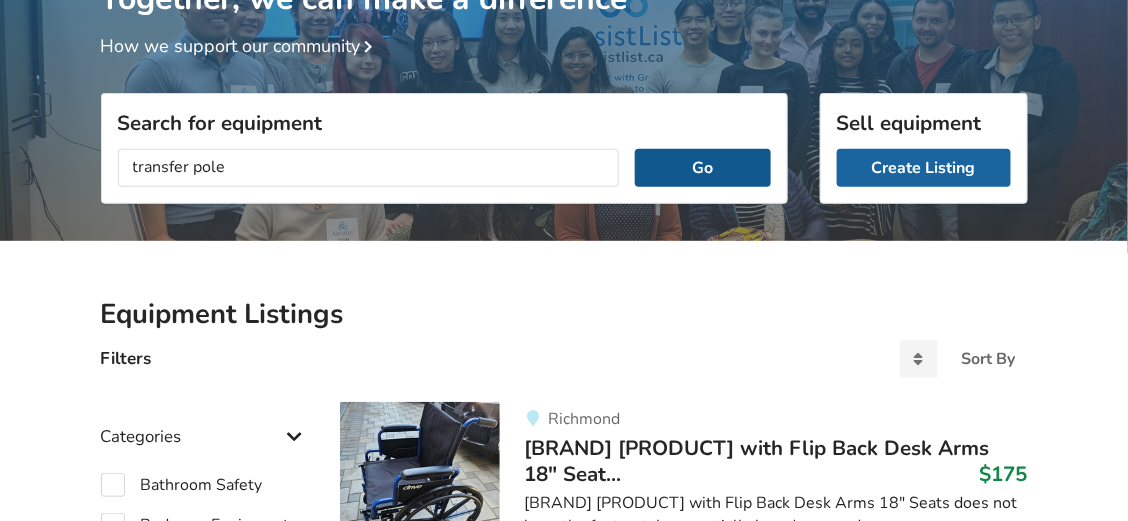 type on "transfer pole" 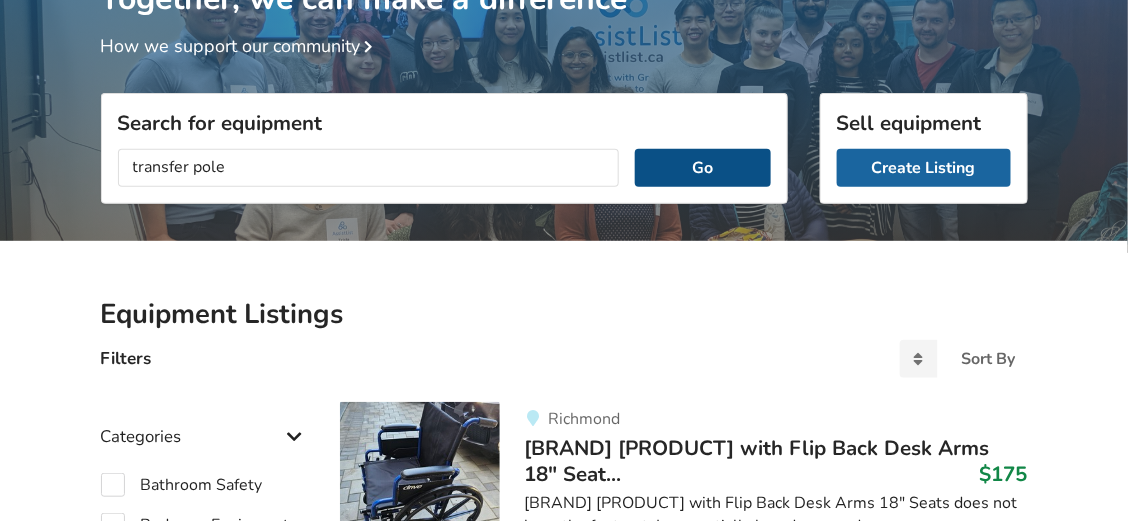 click on "Go" at bounding box center [702, 168] 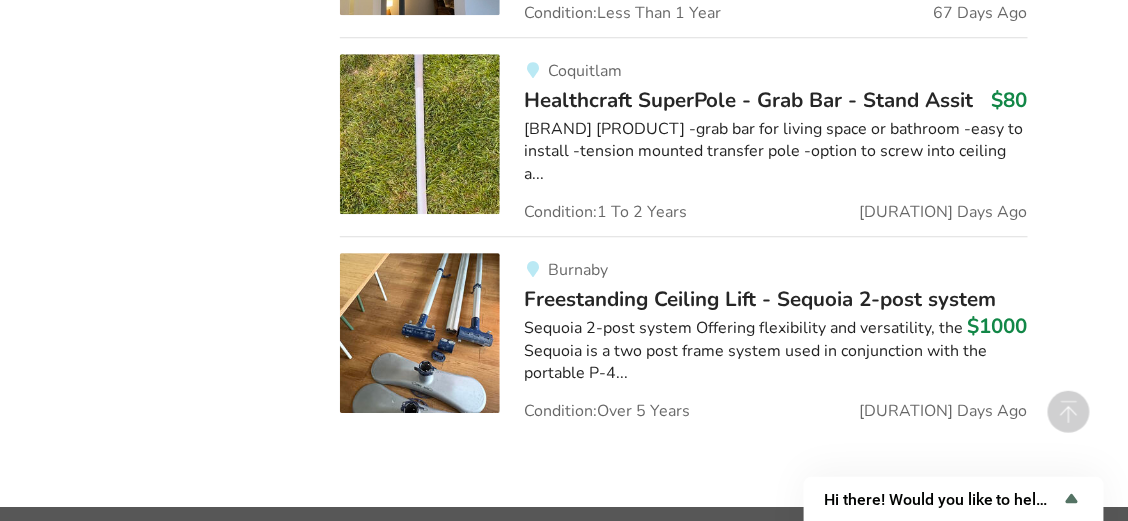 scroll, scrollTop: 1488, scrollLeft: 0, axis: vertical 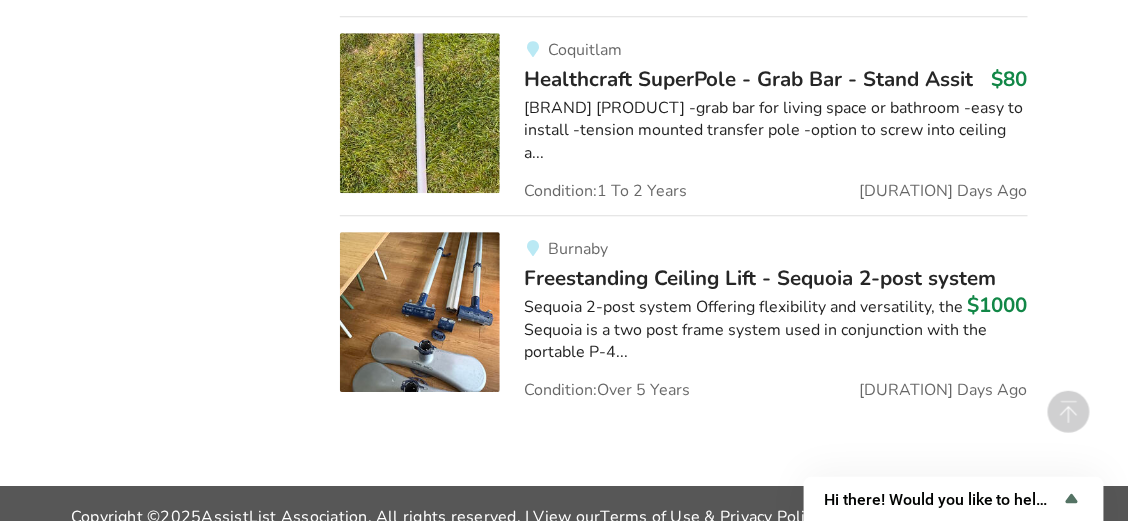 click at bounding box center [420, 113] 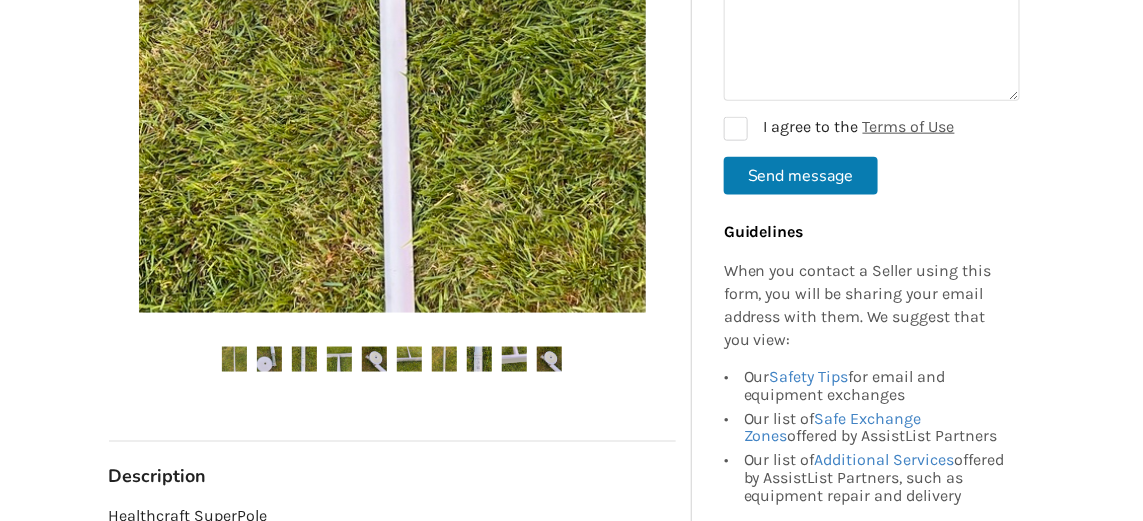 scroll, scrollTop: 533, scrollLeft: 0, axis: vertical 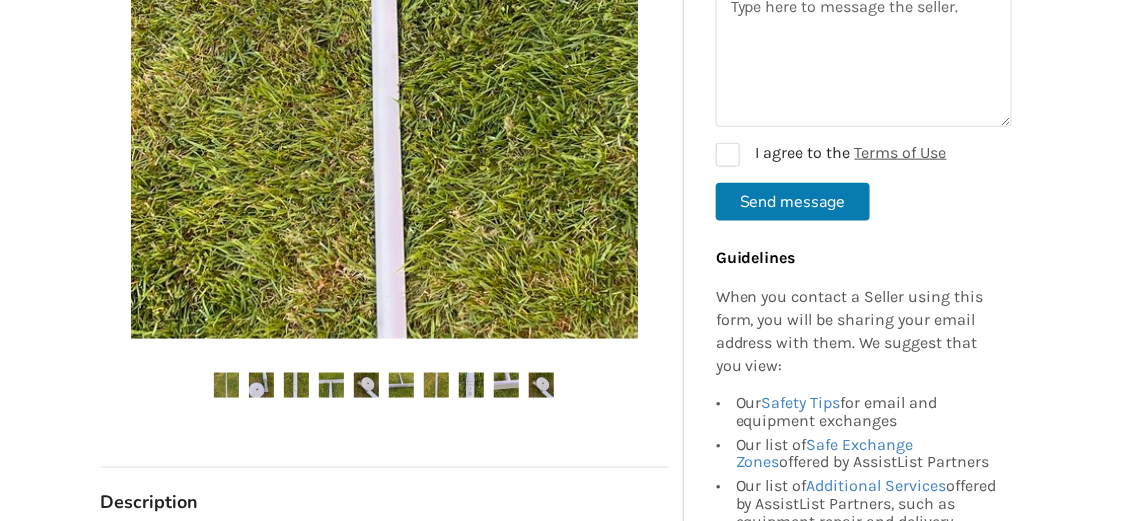 click at bounding box center (384, 85) 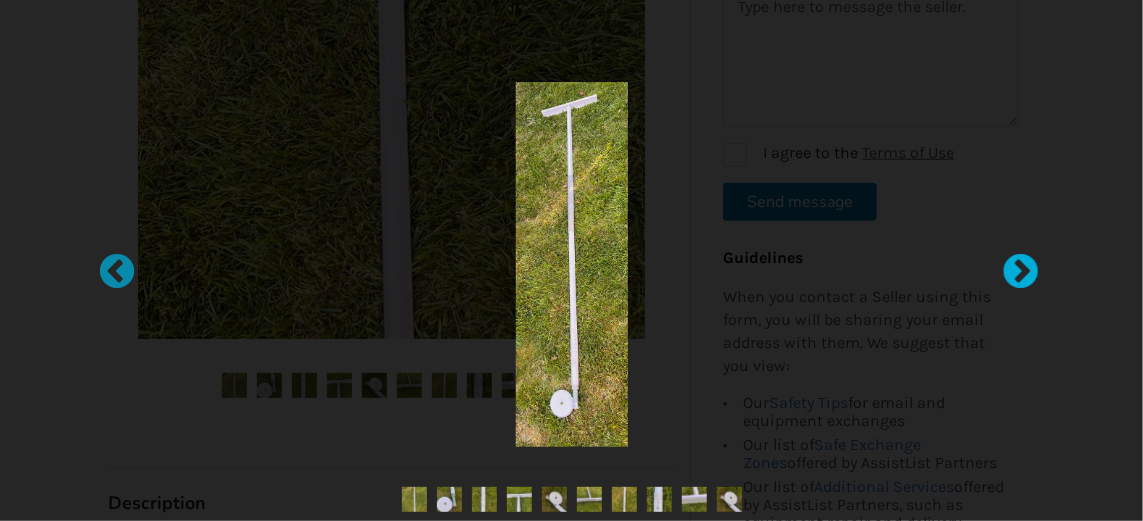 click at bounding box center (1011, 263) 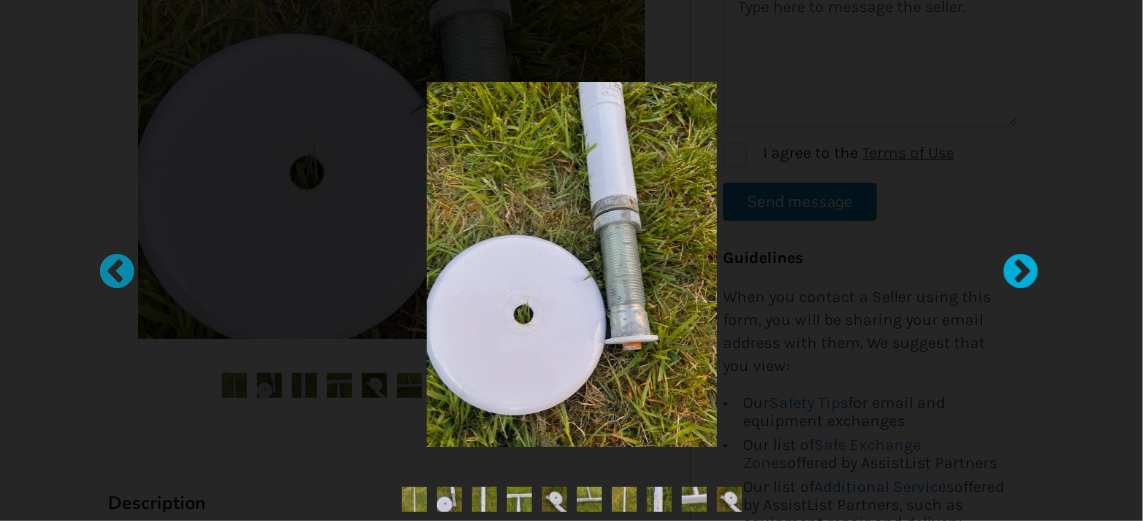 click at bounding box center (1011, 263) 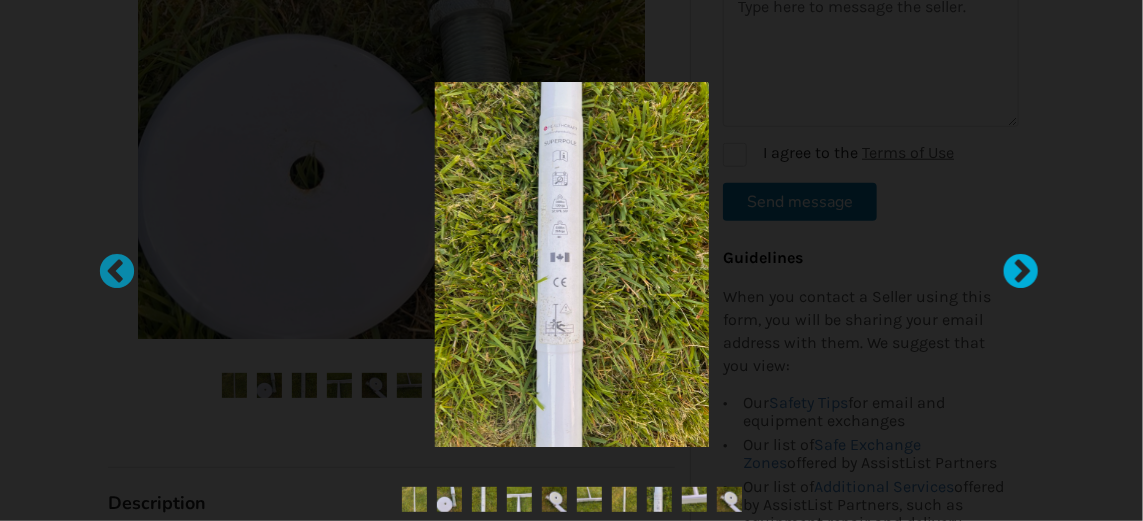 click at bounding box center (1011, 263) 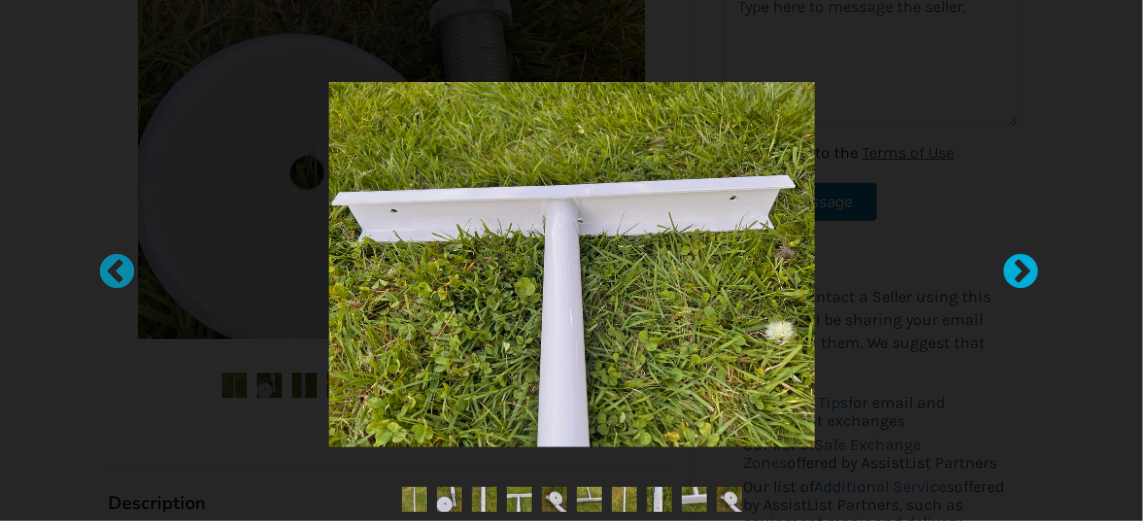 click at bounding box center (1011, 263) 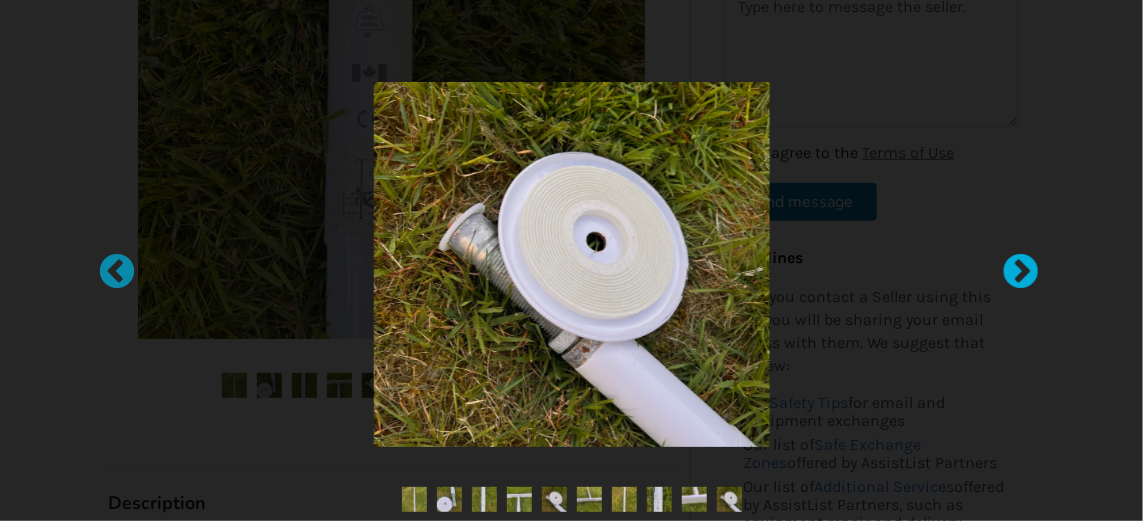 click at bounding box center [1011, 263] 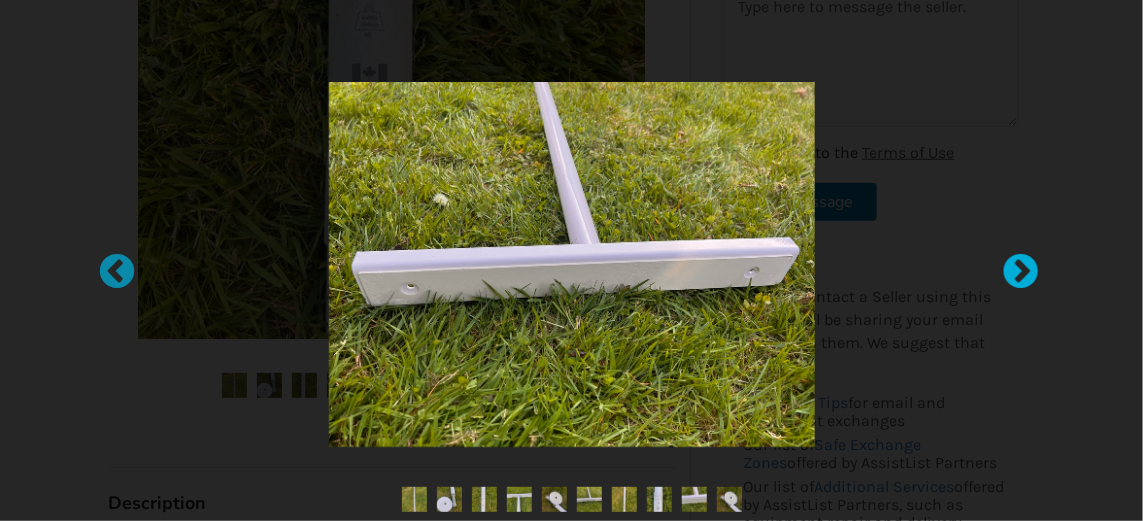 click at bounding box center (1011, 263) 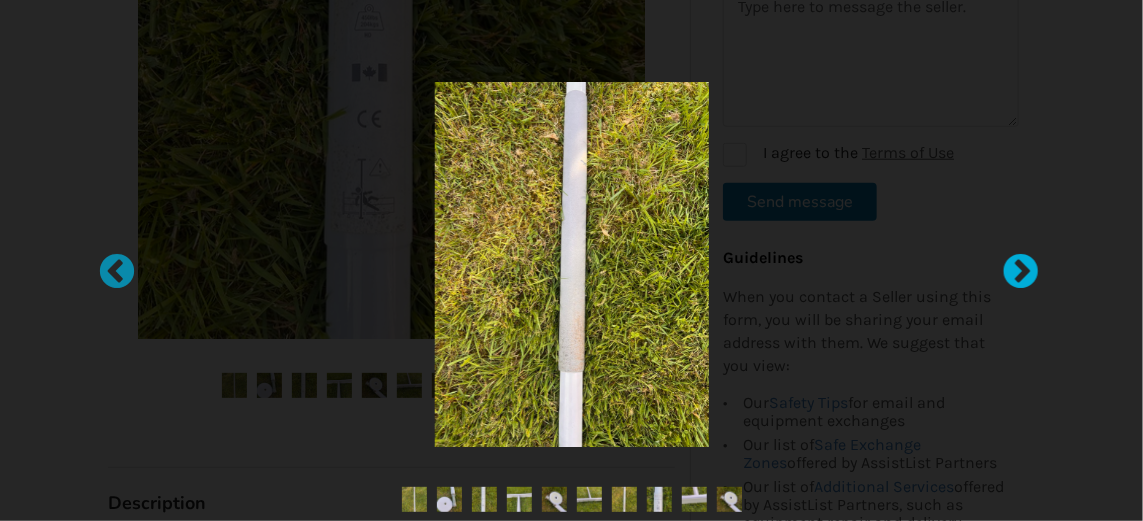 click at bounding box center [1011, 263] 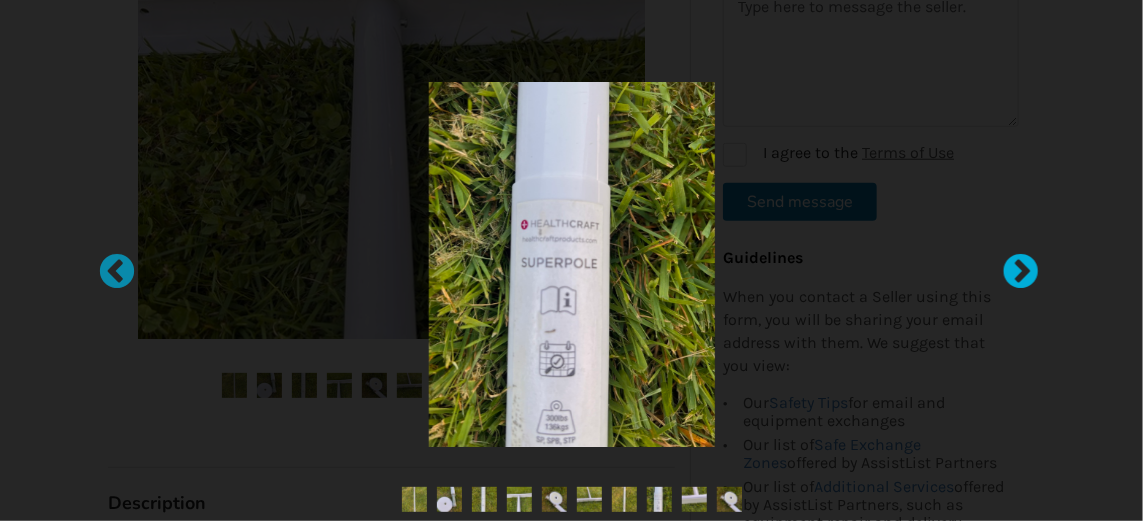click at bounding box center [1011, 263] 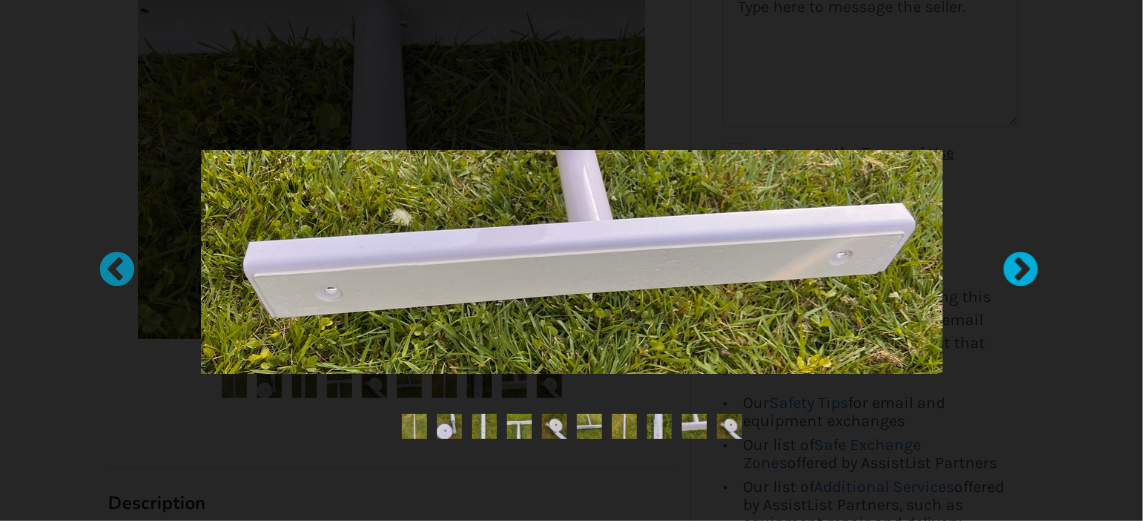click at bounding box center (1011, 261) 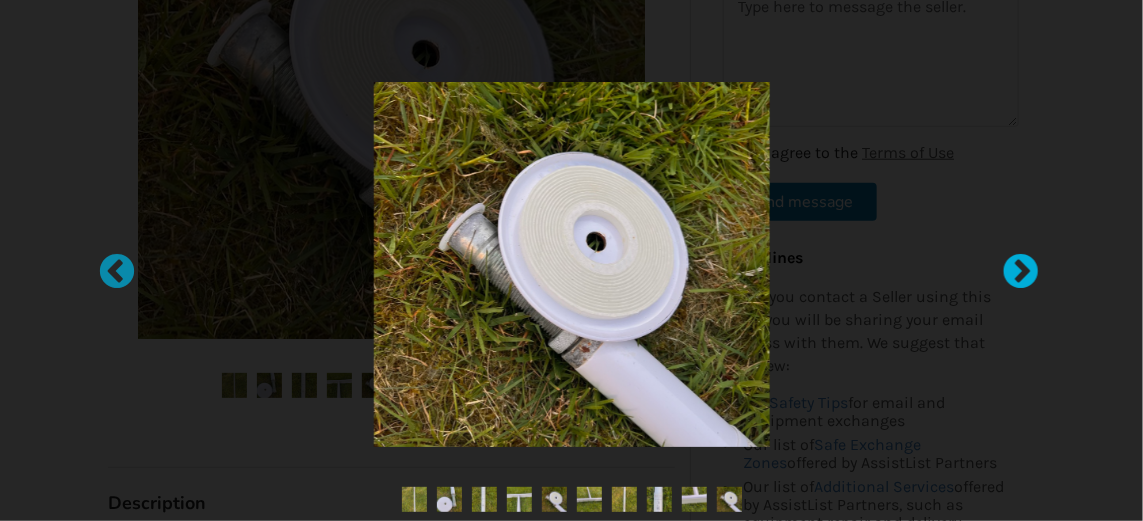 click at bounding box center (1011, 263) 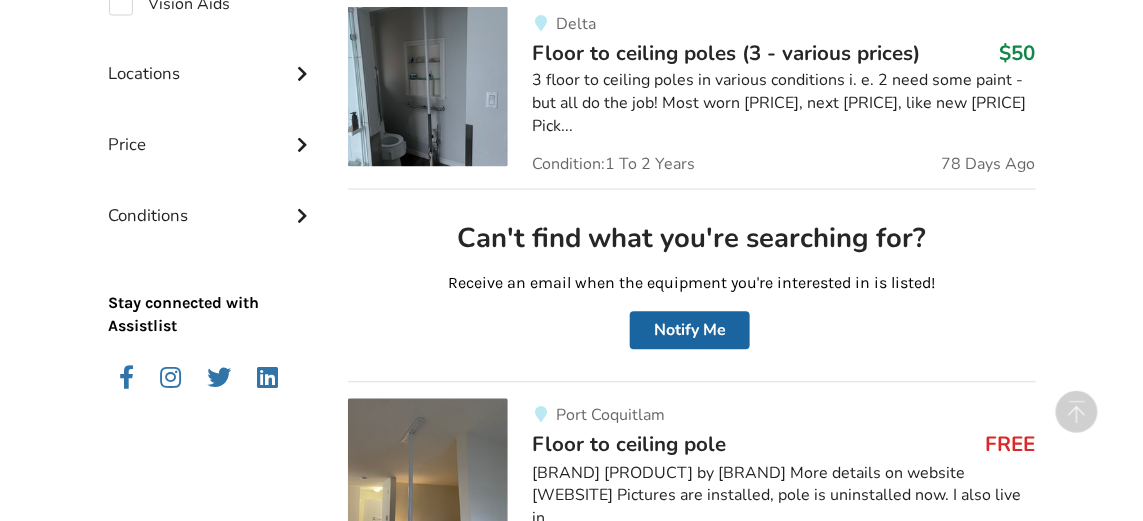 scroll, scrollTop: 921, scrollLeft: 0, axis: vertical 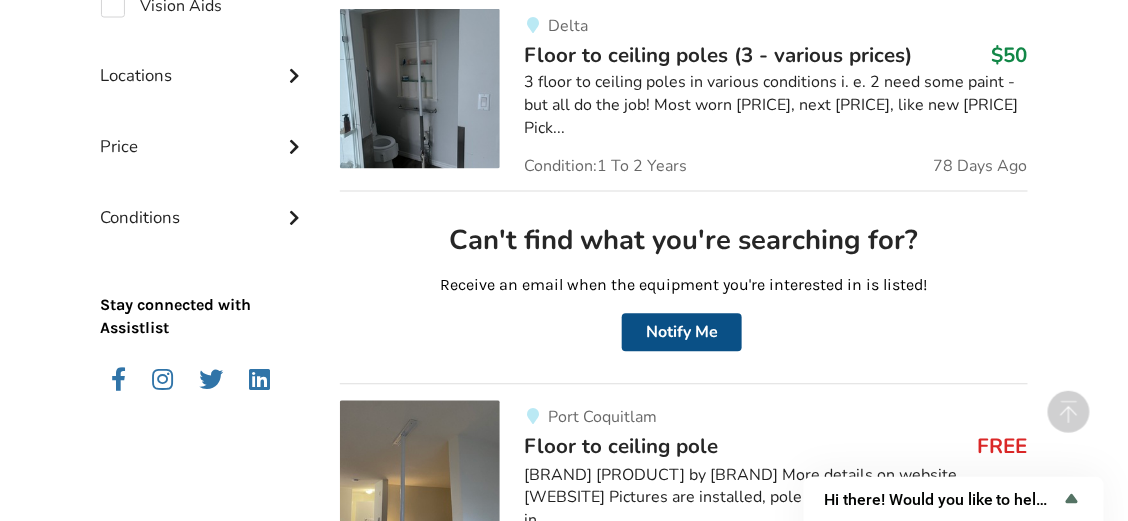 click on "Notify Me" at bounding box center (682, 333) 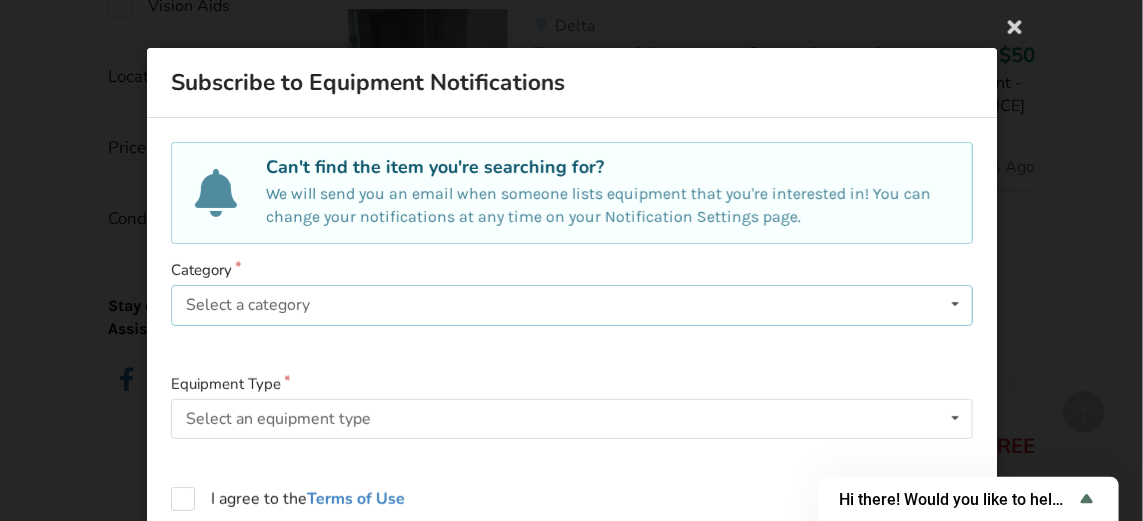 click at bounding box center (954, 304) 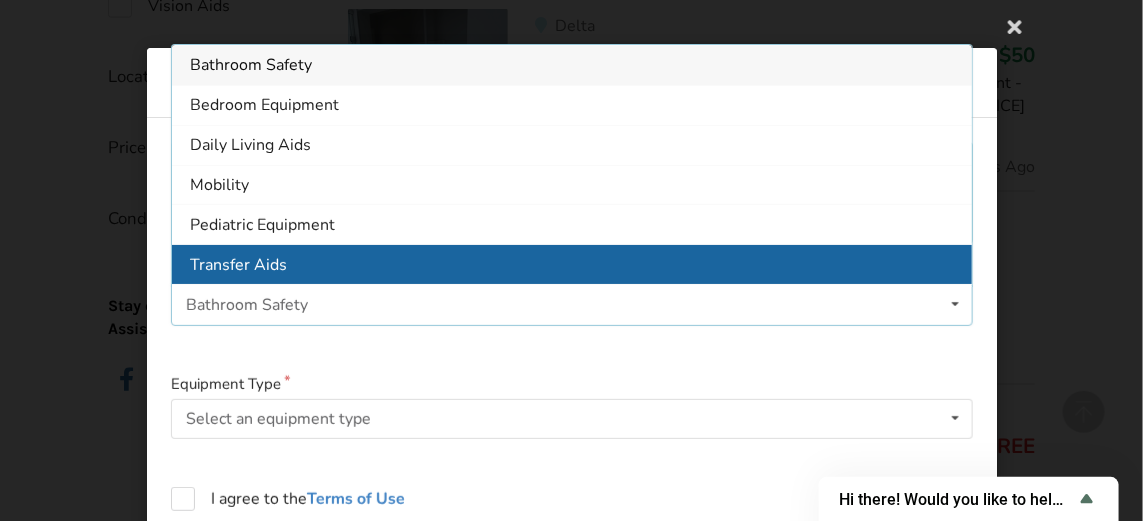 click on "Transfer Aids" at bounding box center (251, 65) 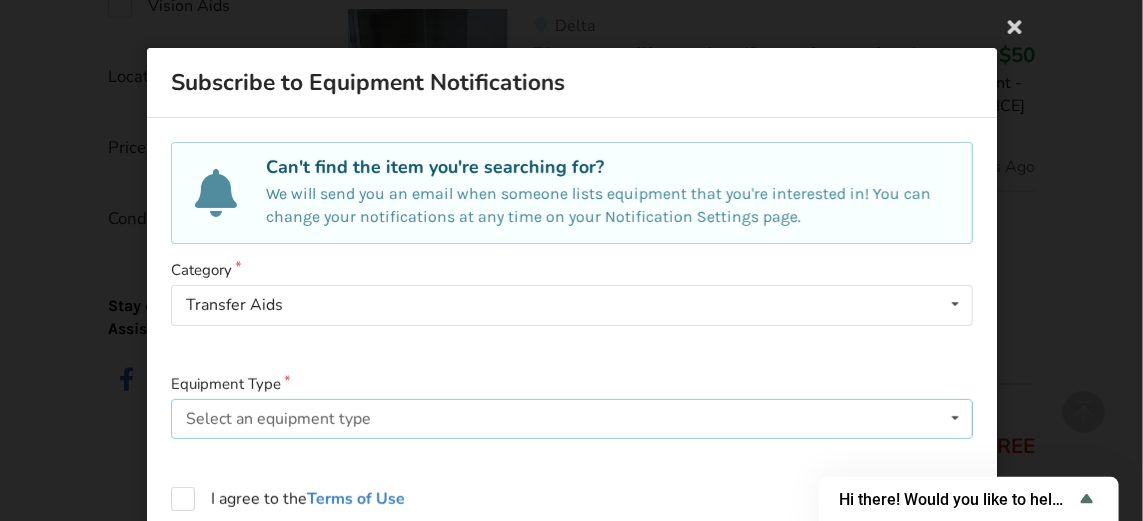 click on "Select an equipment type Lift Recline Chair Mechanical Overhead Lift Track Mechanical Floor Lift Sling Sliding Board Floor to Ceiling Pole Transfer Belt" at bounding box center (572, 305) 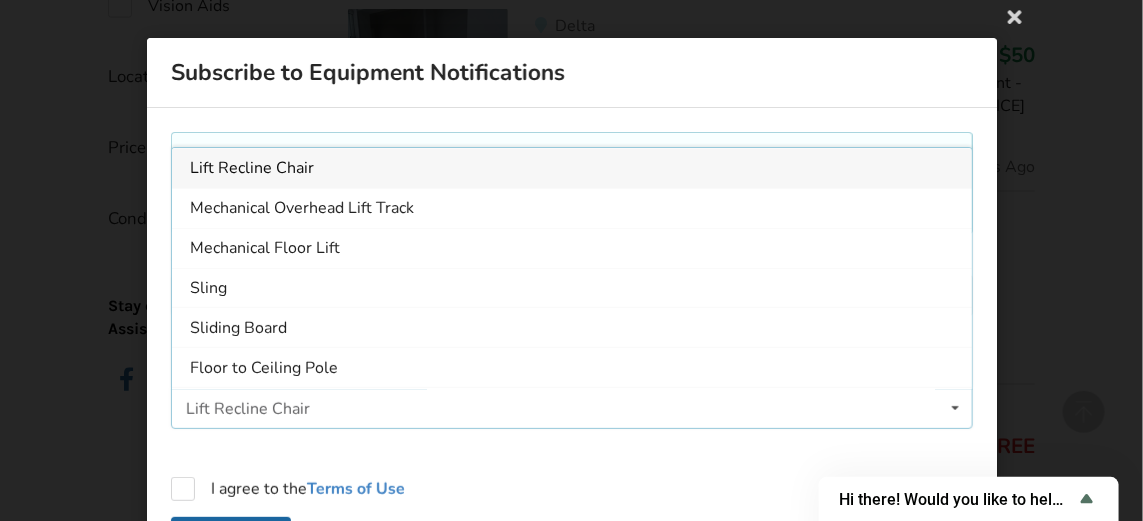 scroll, scrollTop: 0, scrollLeft: 0, axis: both 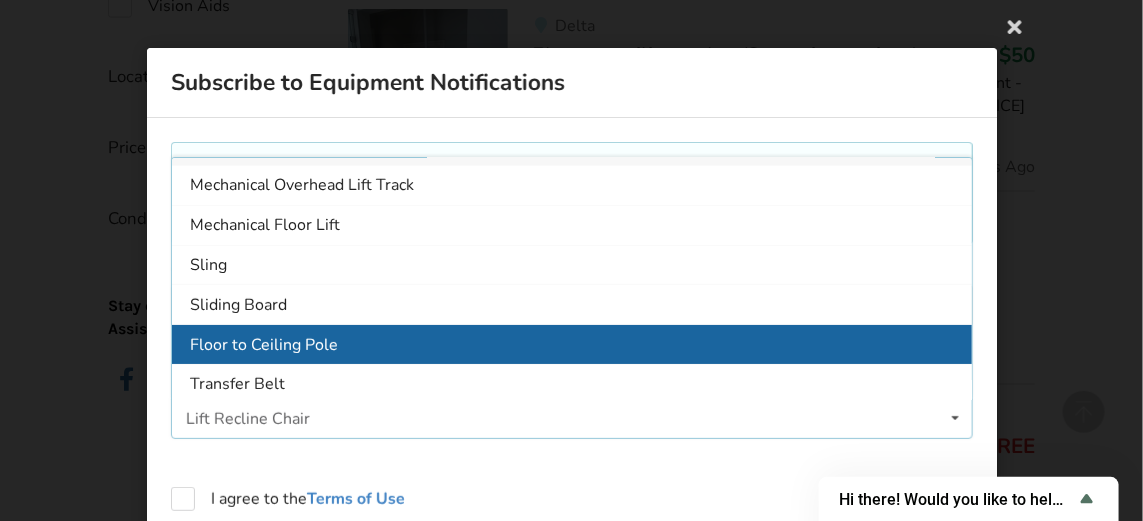 click on "Floor to Ceiling Pole" at bounding box center [252, 146] 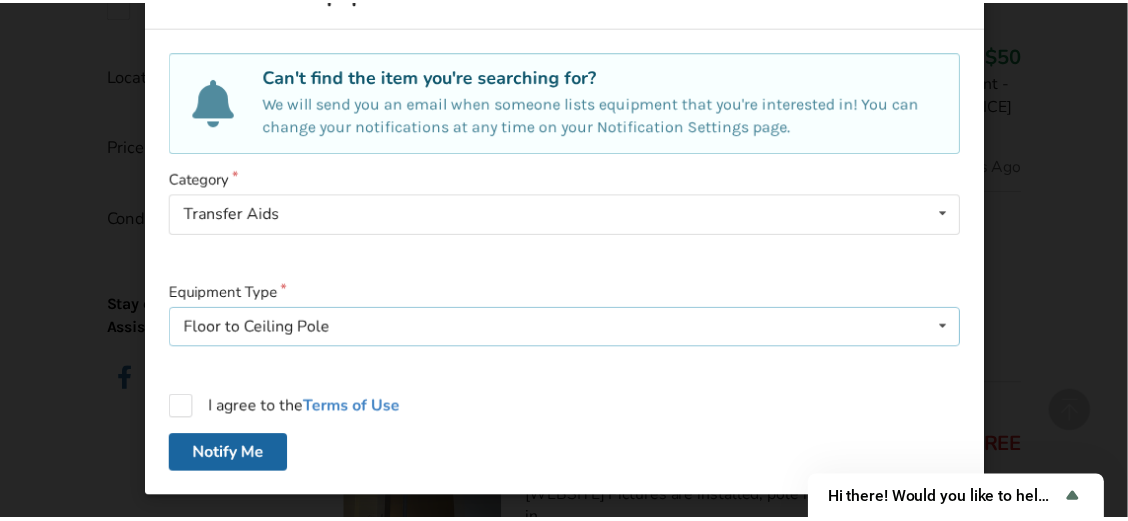 scroll, scrollTop: 99, scrollLeft: 0, axis: vertical 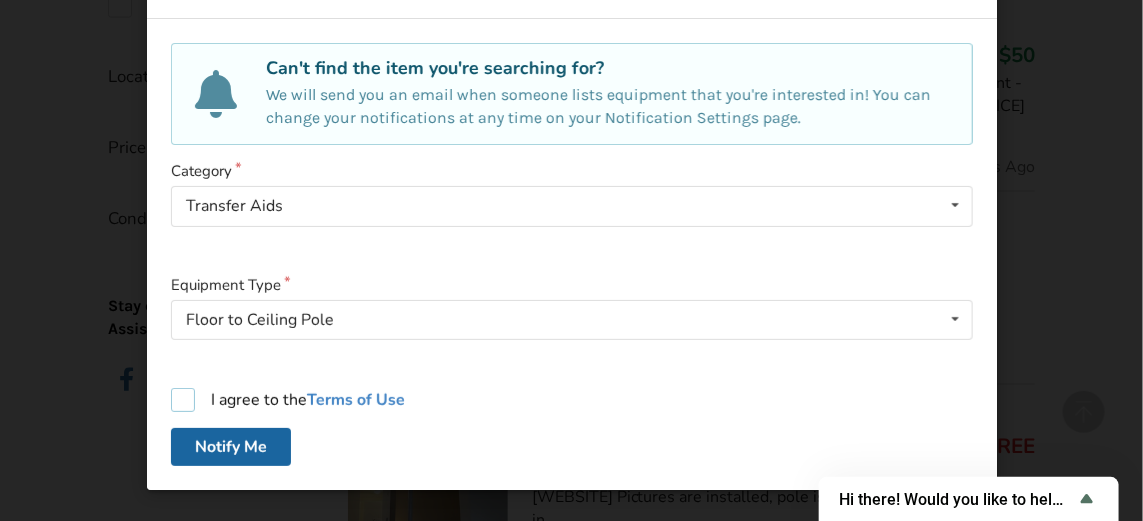 click on "I agree to the  Terms of Use" at bounding box center [288, 400] 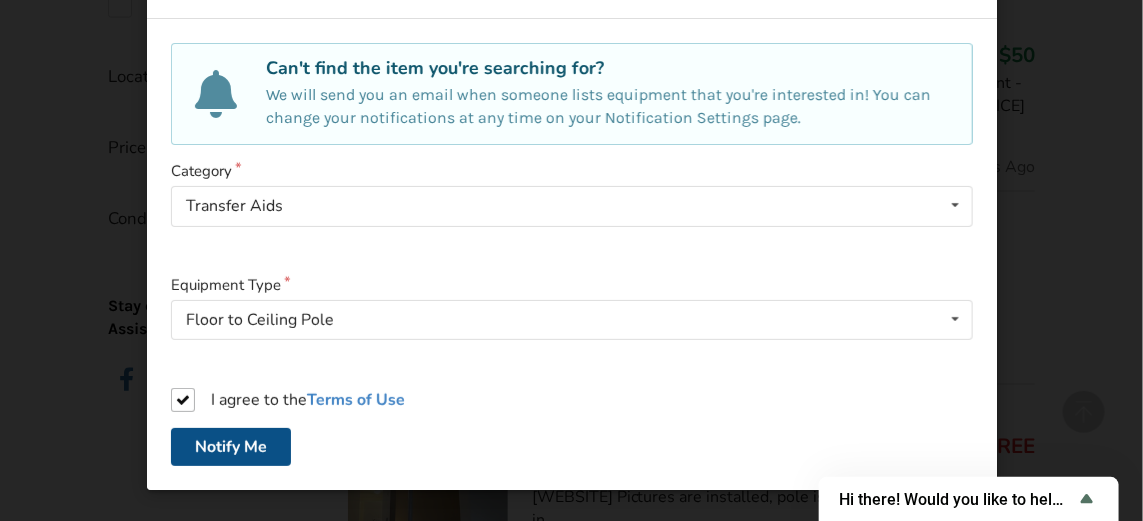 click on "Notify Me" at bounding box center (231, 447) 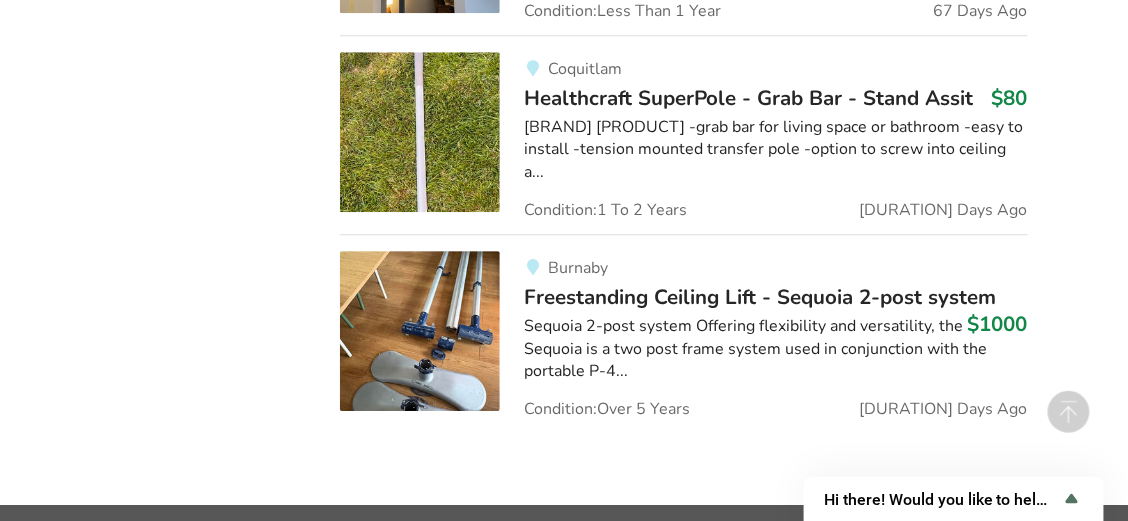 scroll, scrollTop: 1421, scrollLeft: 0, axis: vertical 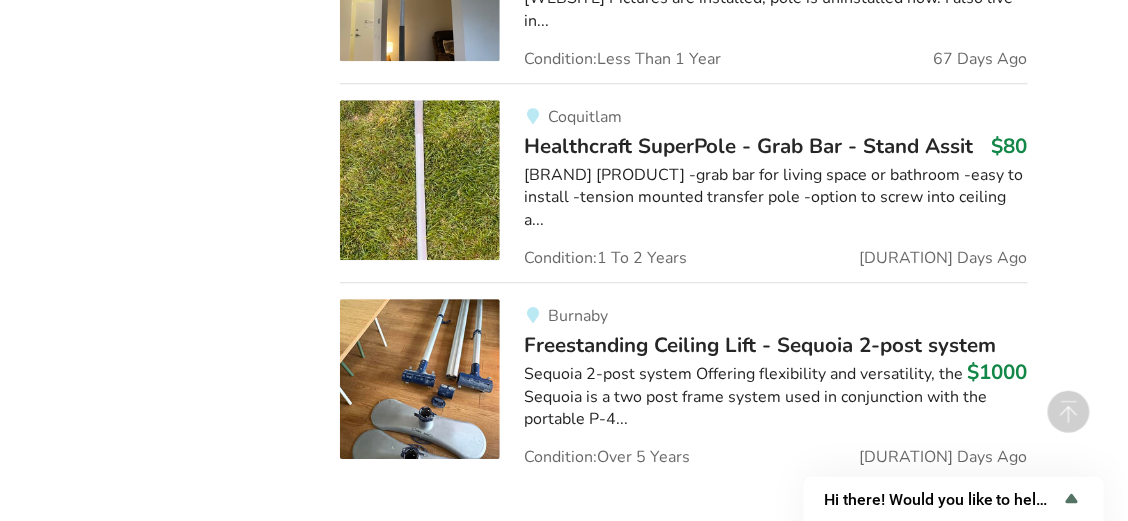 click at bounding box center [420, 379] 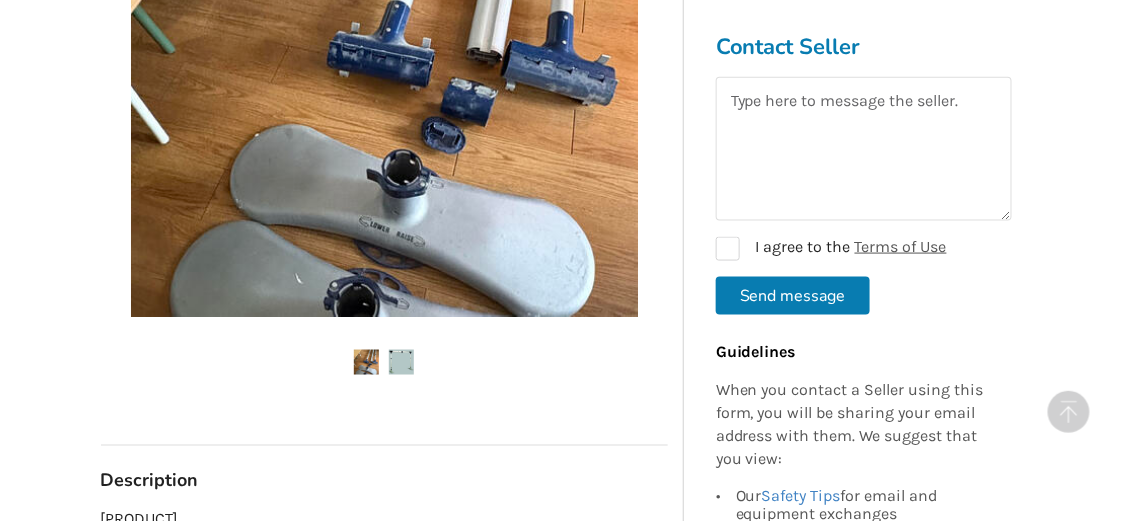 scroll, scrollTop: 633, scrollLeft: 0, axis: vertical 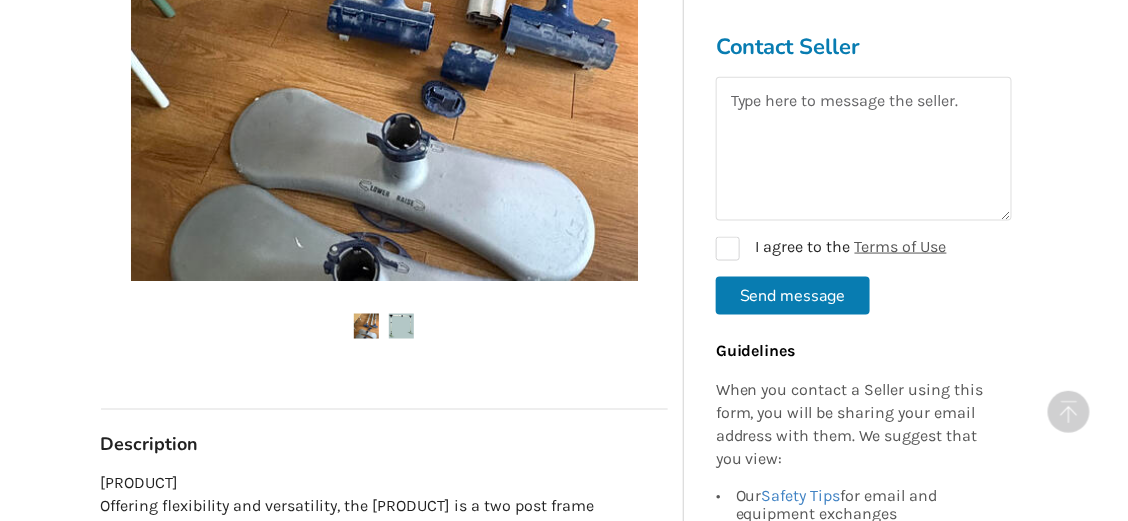 click at bounding box center (366, 326) 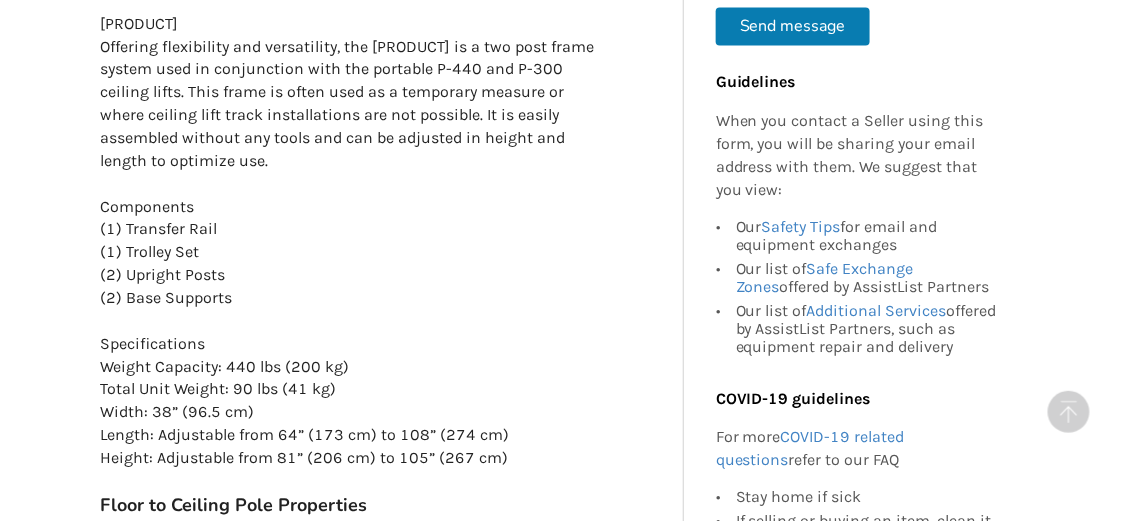 scroll, scrollTop: 1100, scrollLeft: 0, axis: vertical 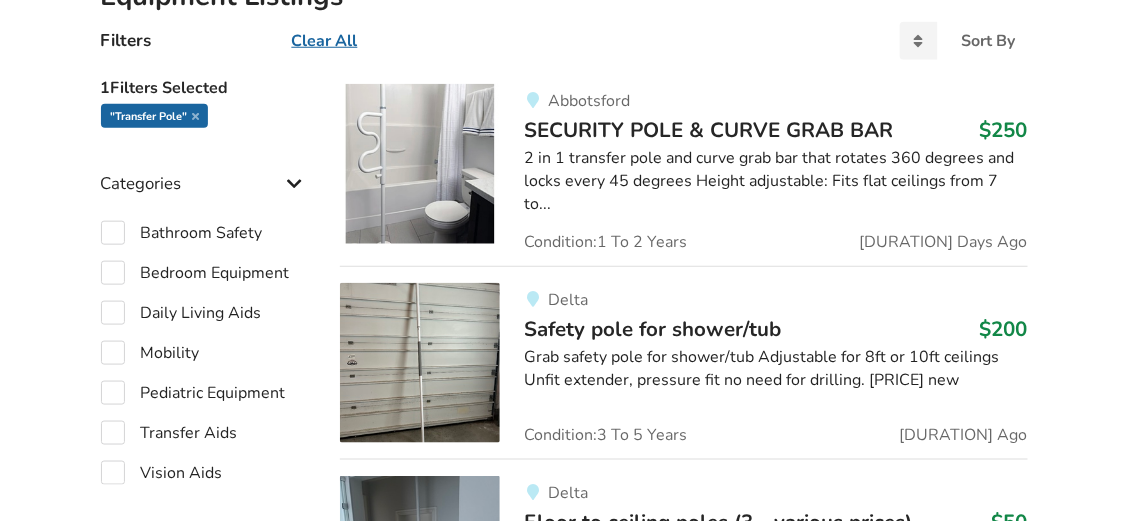 click at bounding box center (420, 164) 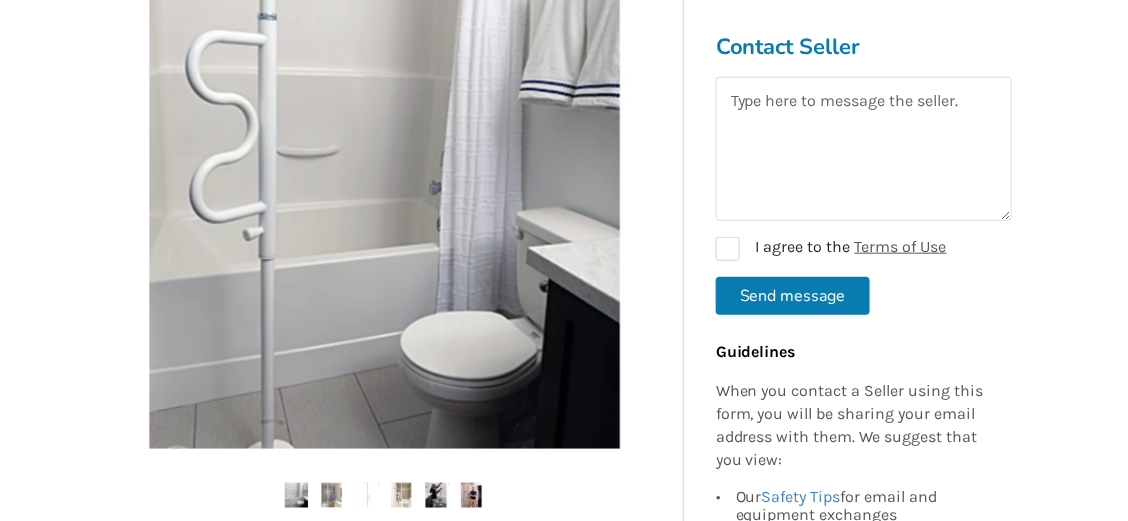 scroll, scrollTop: 433, scrollLeft: 0, axis: vertical 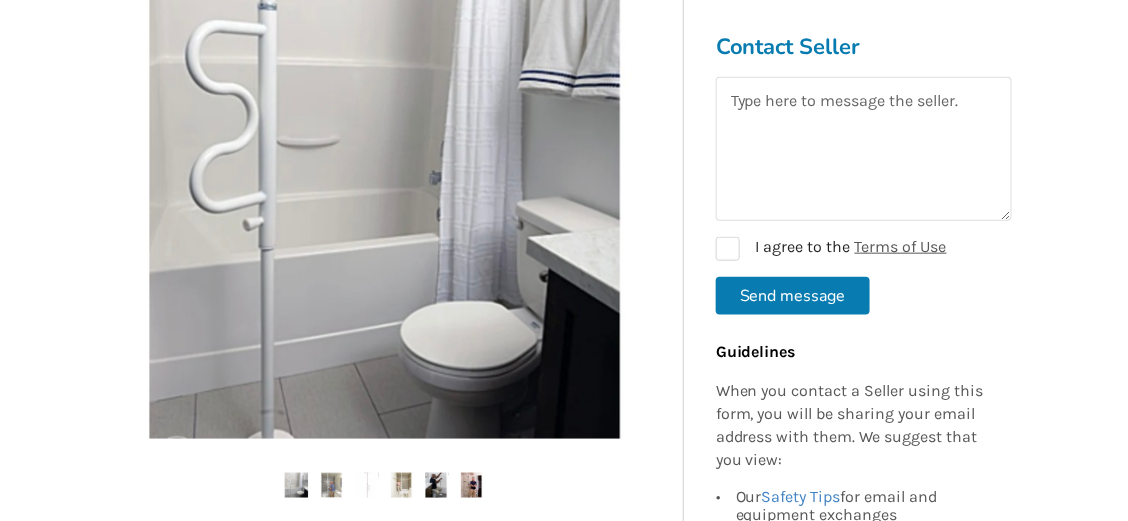 click at bounding box center (296, 485) 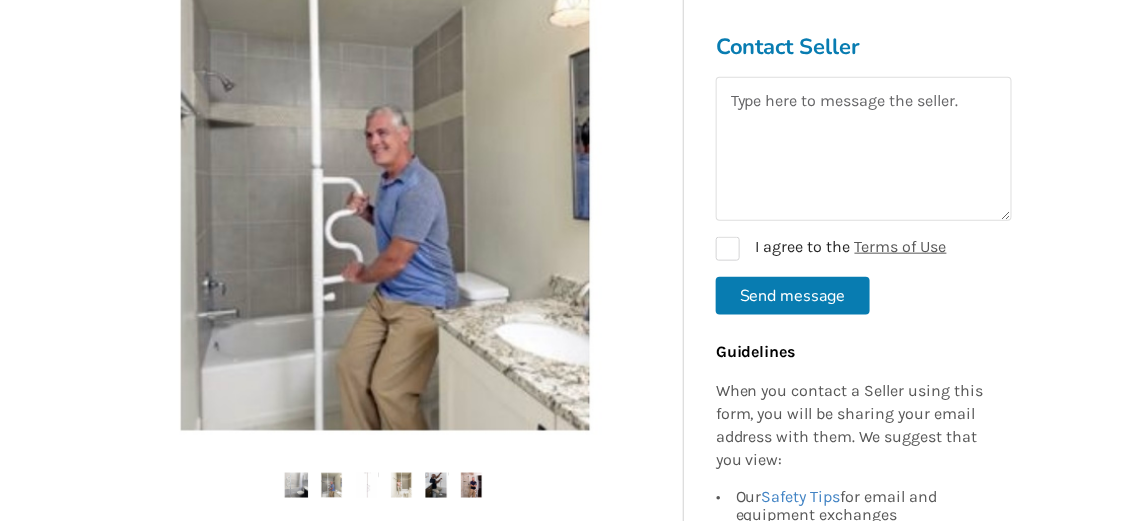 click at bounding box center [296, 485] 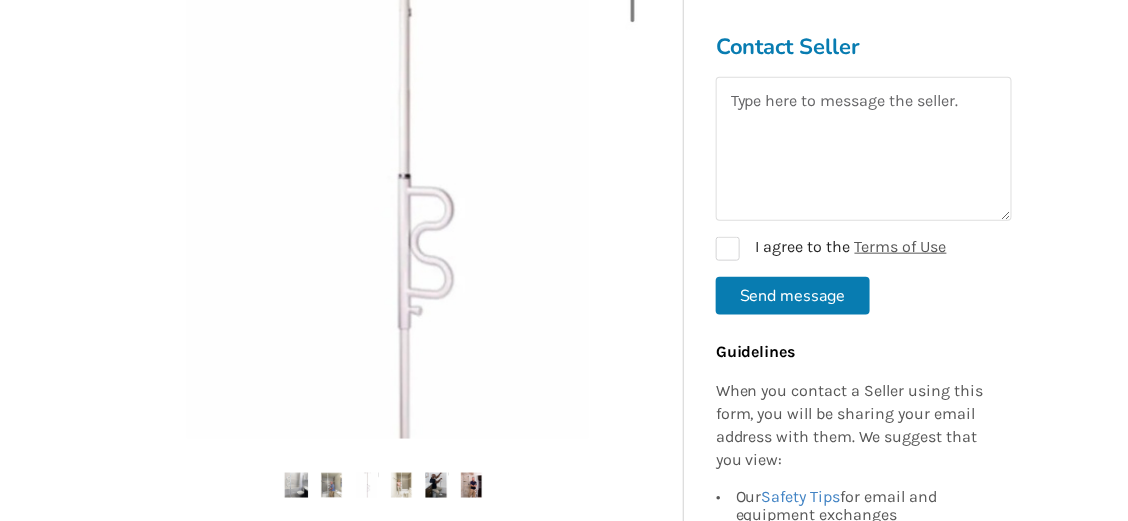 click at bounding box center [296, 485] 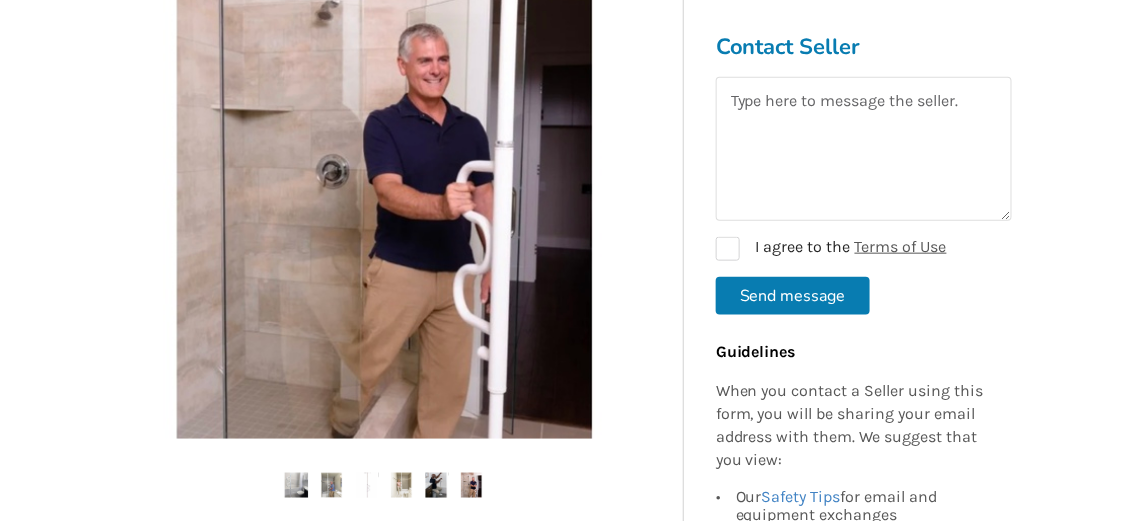 click at bounding box center [296, 485] 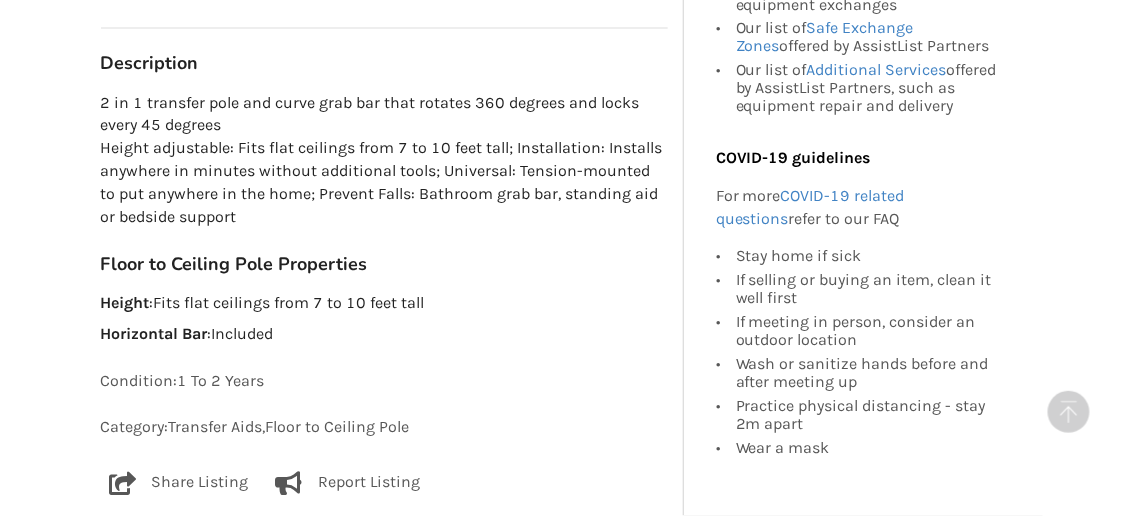 scroll, scrollTop: 966, scrollLeft: 0, axis: vertical 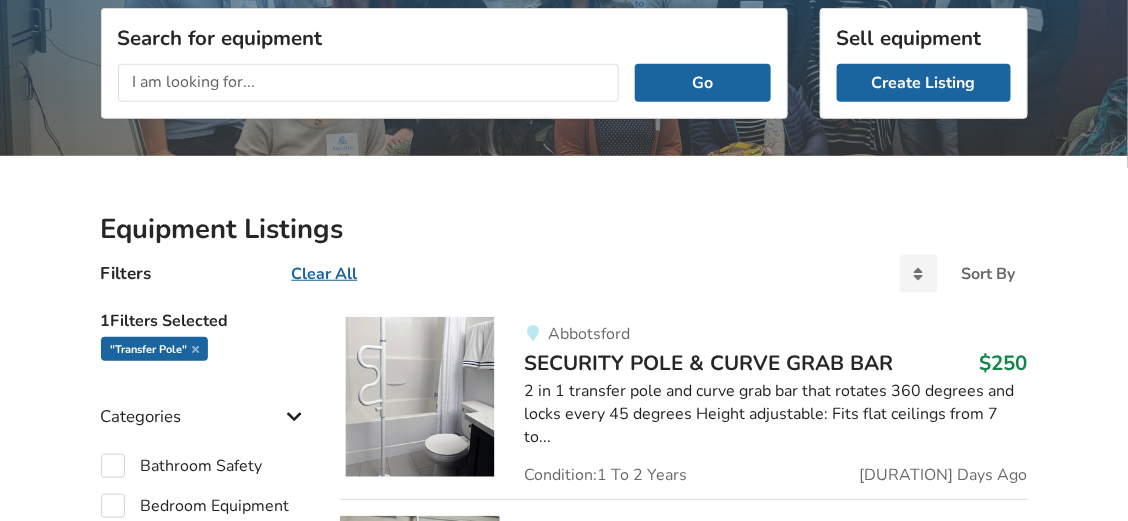 click on "Clear All" at bounding box center (325, 274) 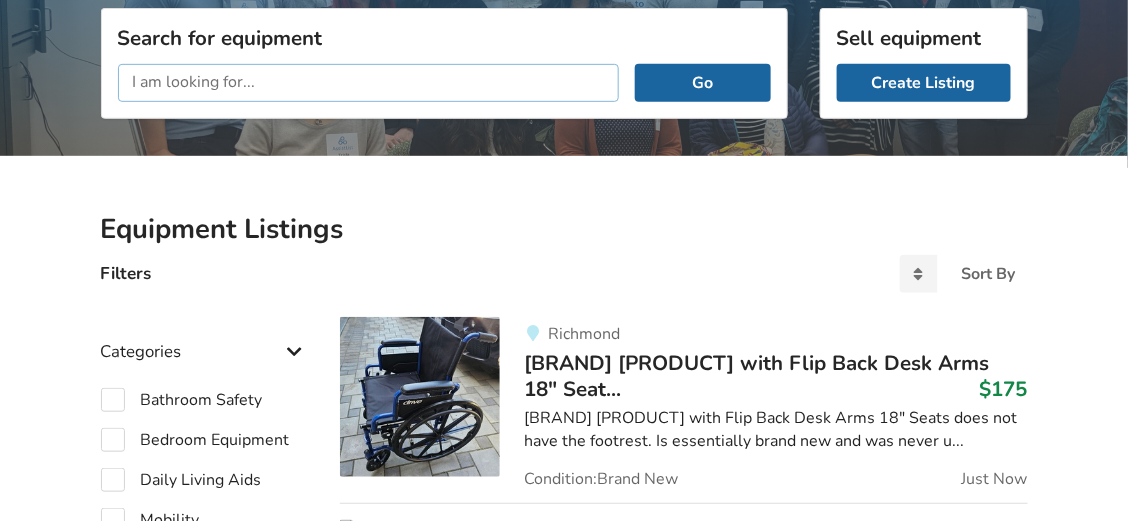 click at bounding box center (369, 83) 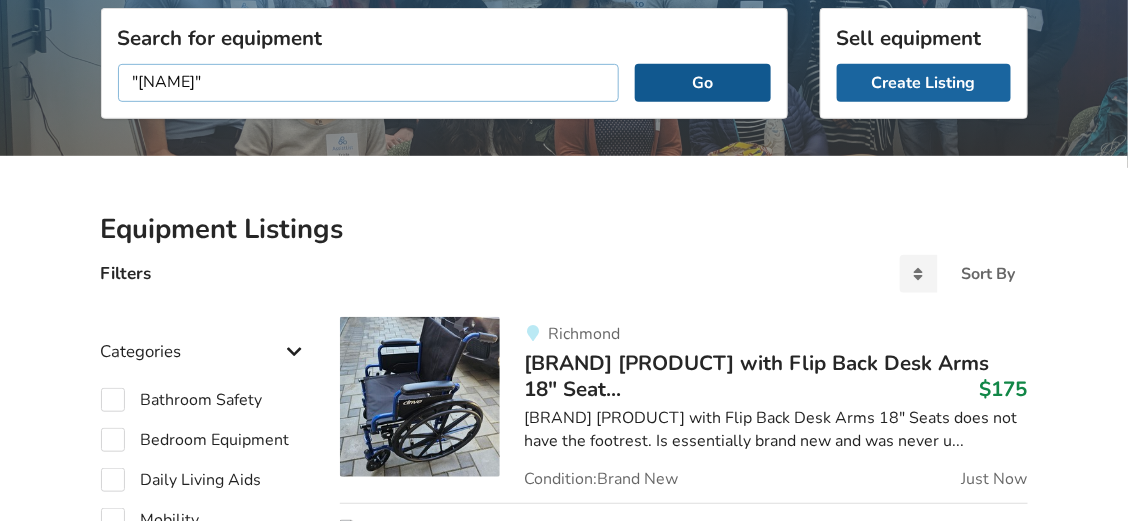 type on "sara" 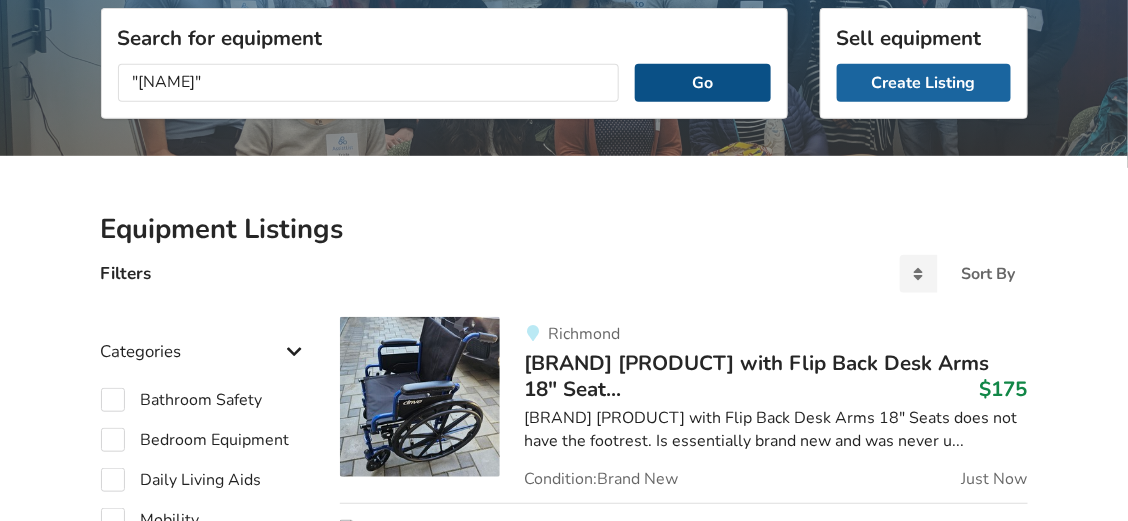 click on "Go" at bounding box center [702, 83] 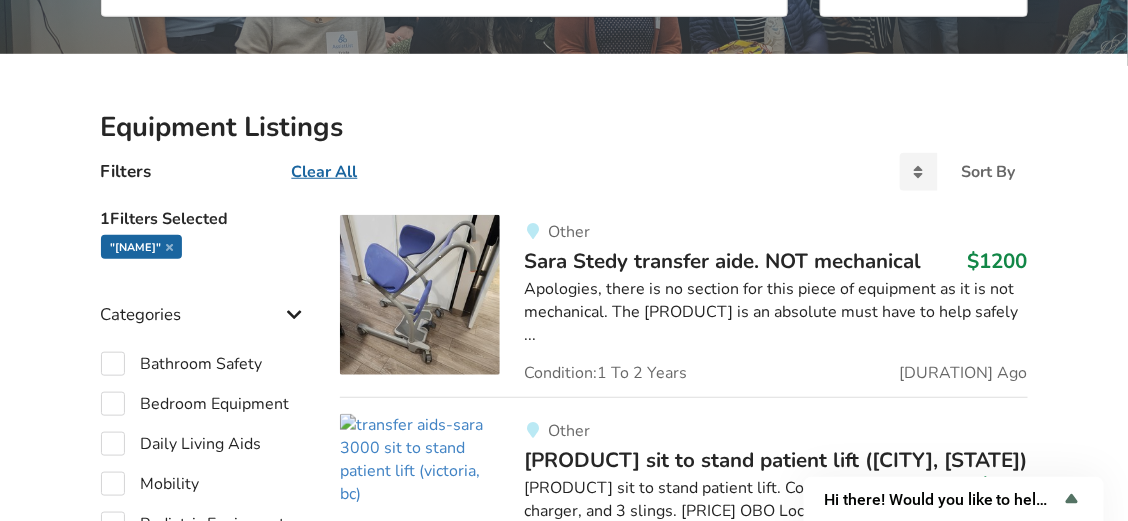 scroll, scrollTop: 321, scrollLeft: 0, axis: vertical 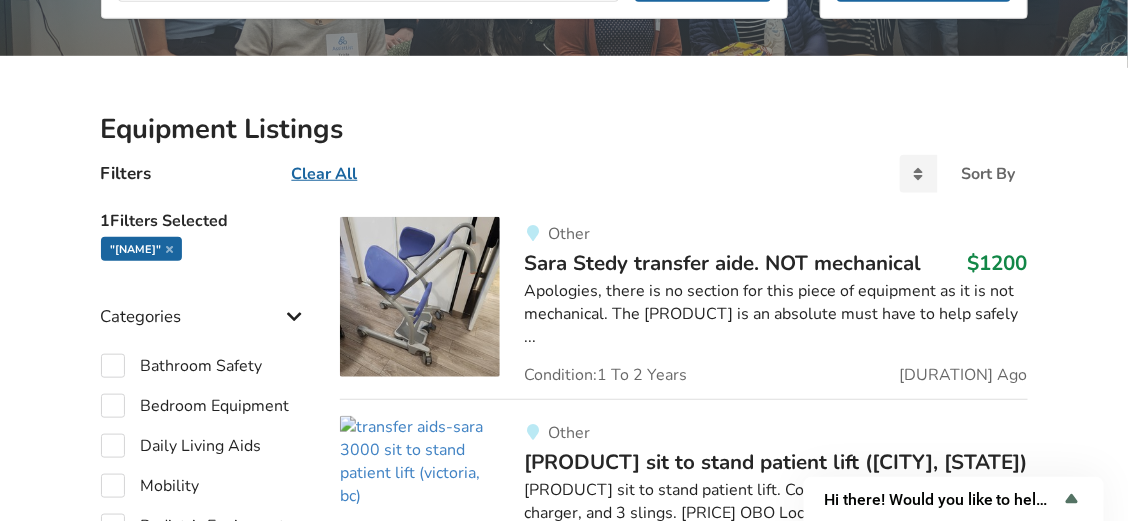 click at bounding box center (420, 297) 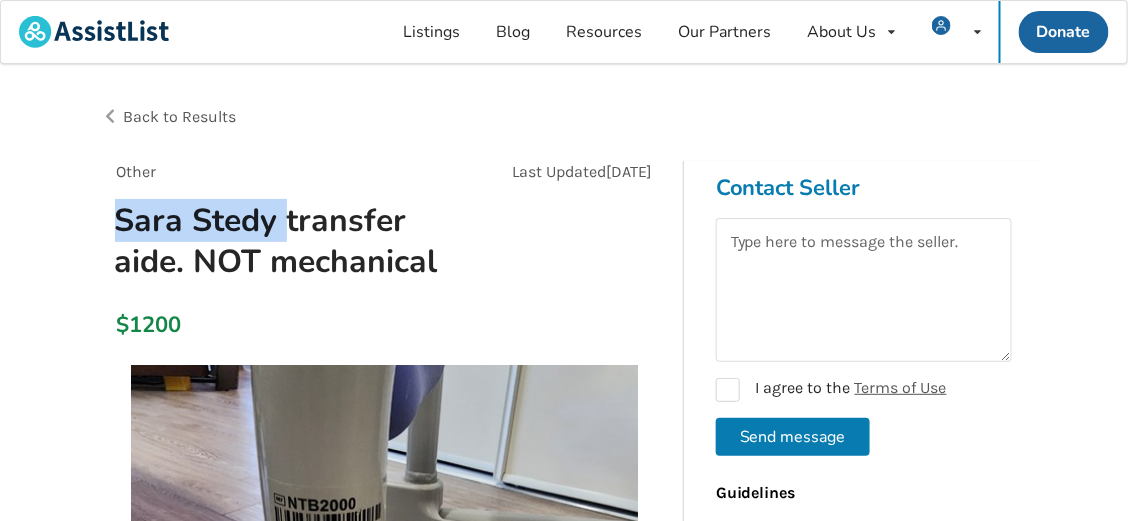 drag, startPoint x: 111, startPoint y: 219, endPoint x: 280, endPoint y: 223, distance: 169.04733 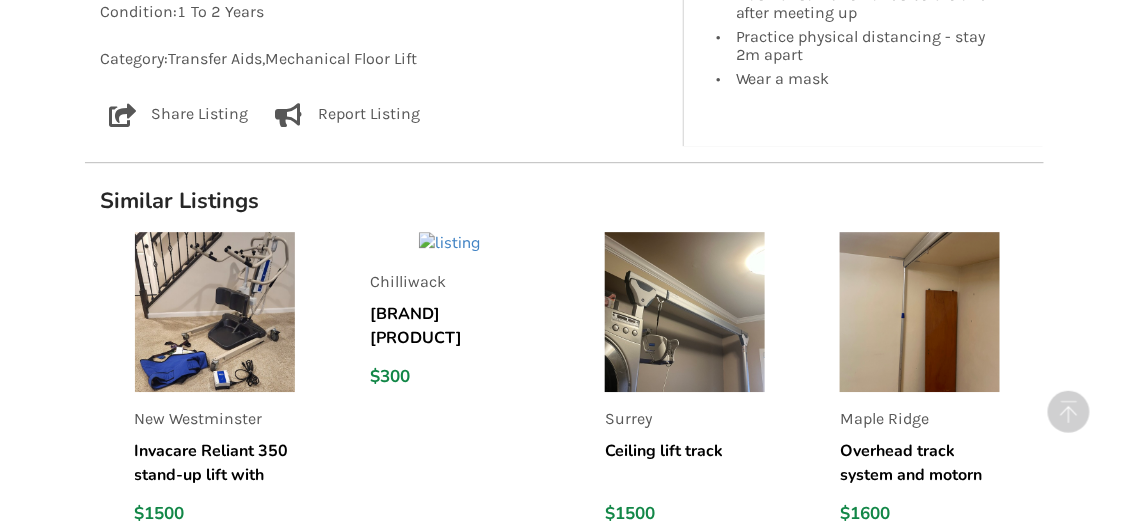 scroll, scrollTop: 1466, scrollLeft: 0, axis: vertical 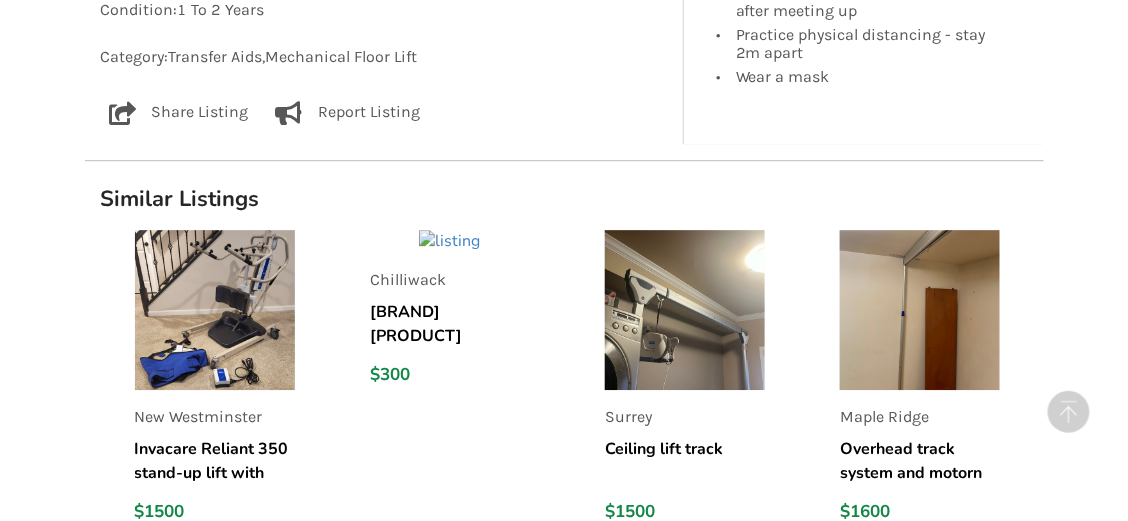 click at bounding box center (215, 310) 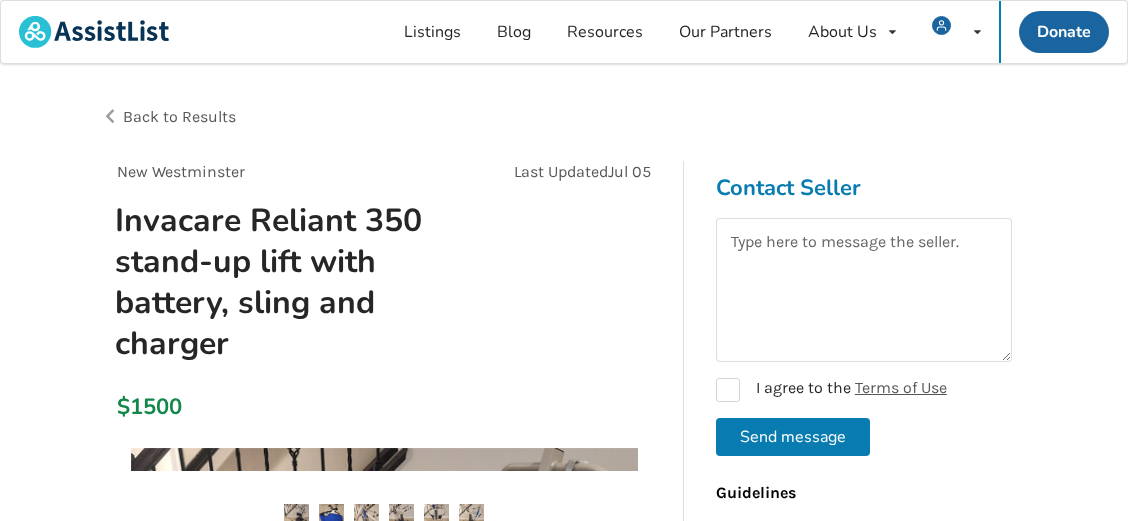 scroll, scrollTop: 25, scrollLeft: 0, axis: vertical 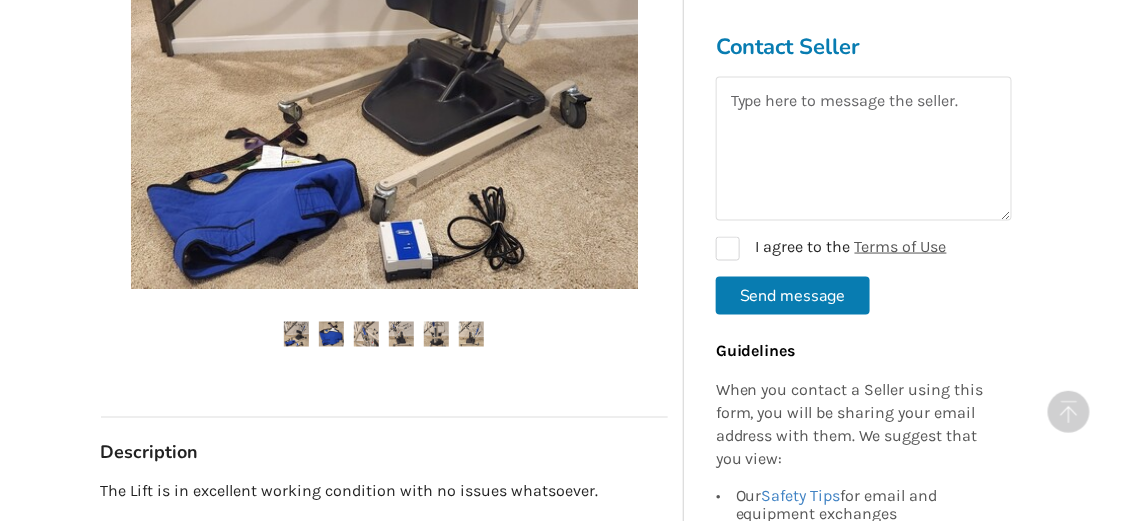 click at bounding box center (384, 35) 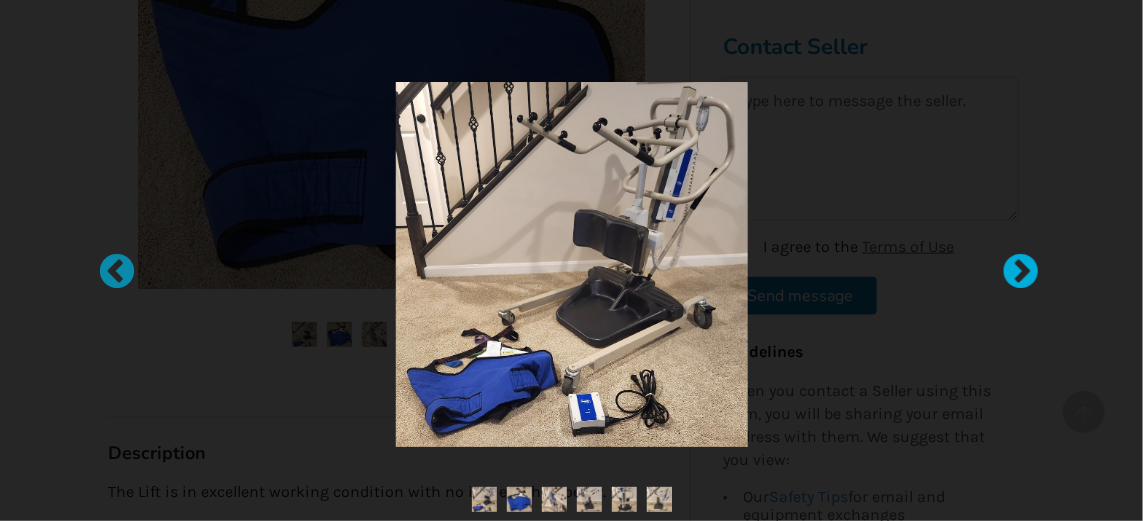 click at bounding box center (1011, 263) 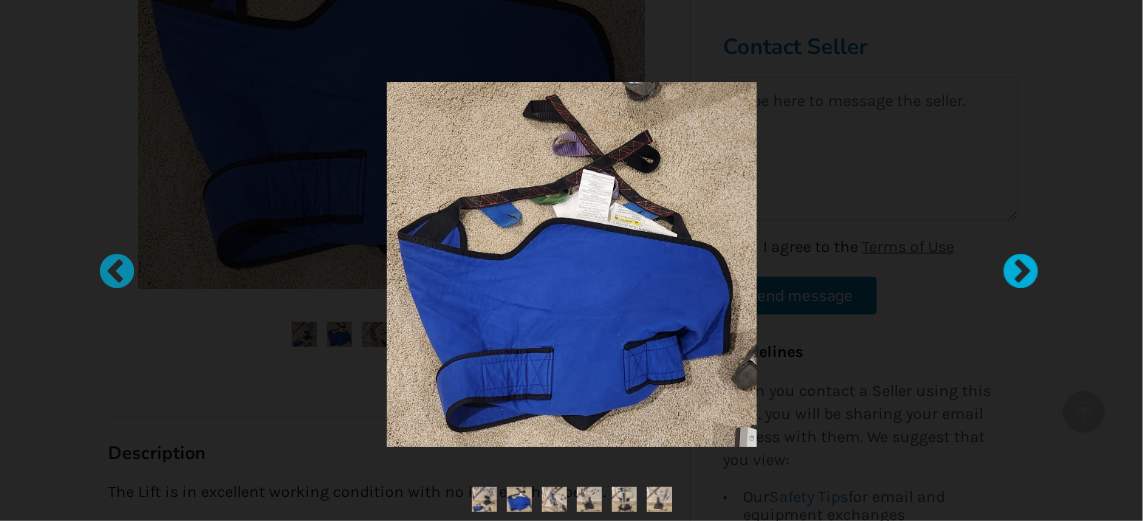 click at bounding box center [1011, 263] 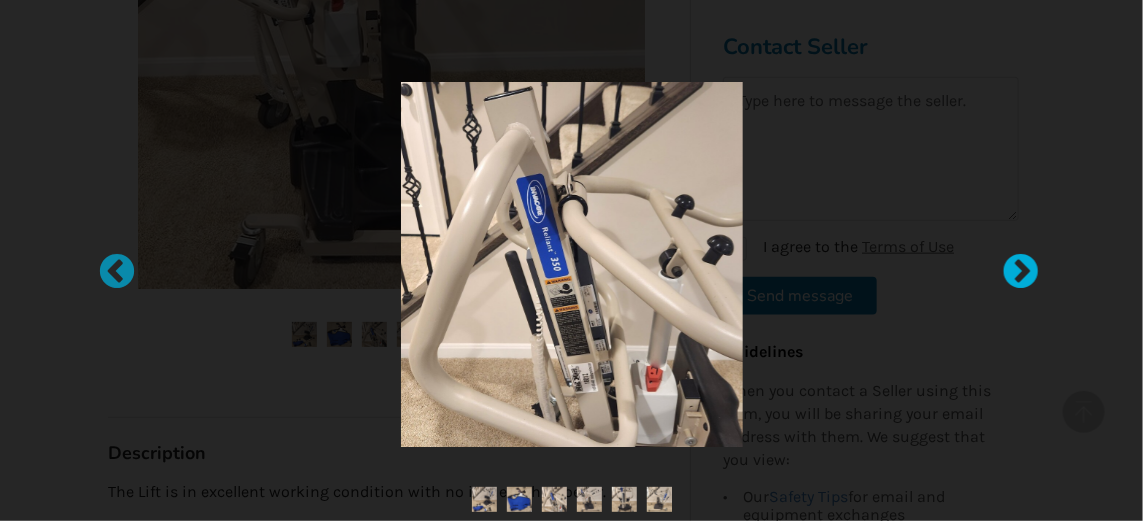 click at bounding box center [1011, 263] 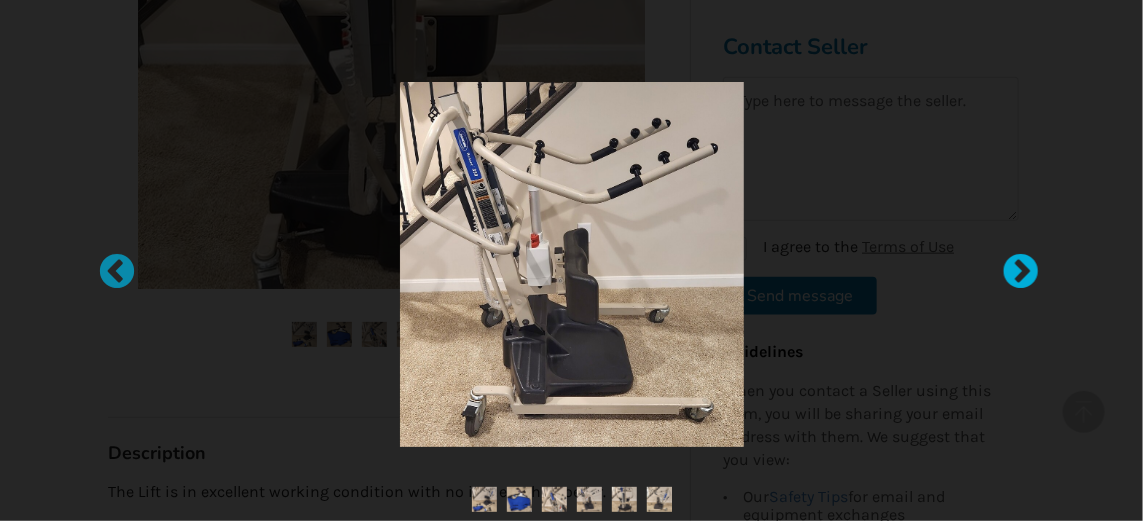 click at bounding box center [1011, 263] 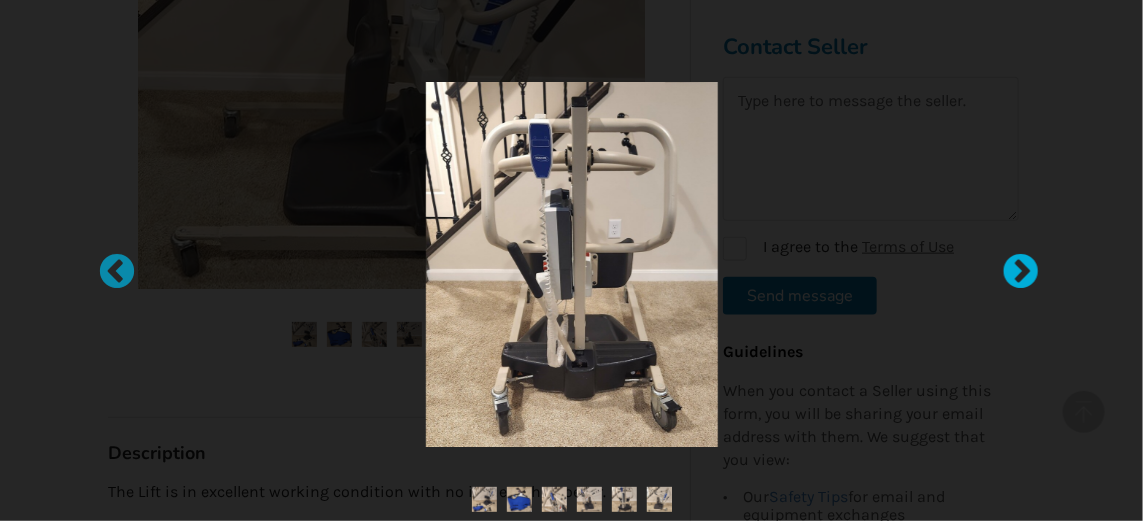 click at bounding box center [1011, 263] 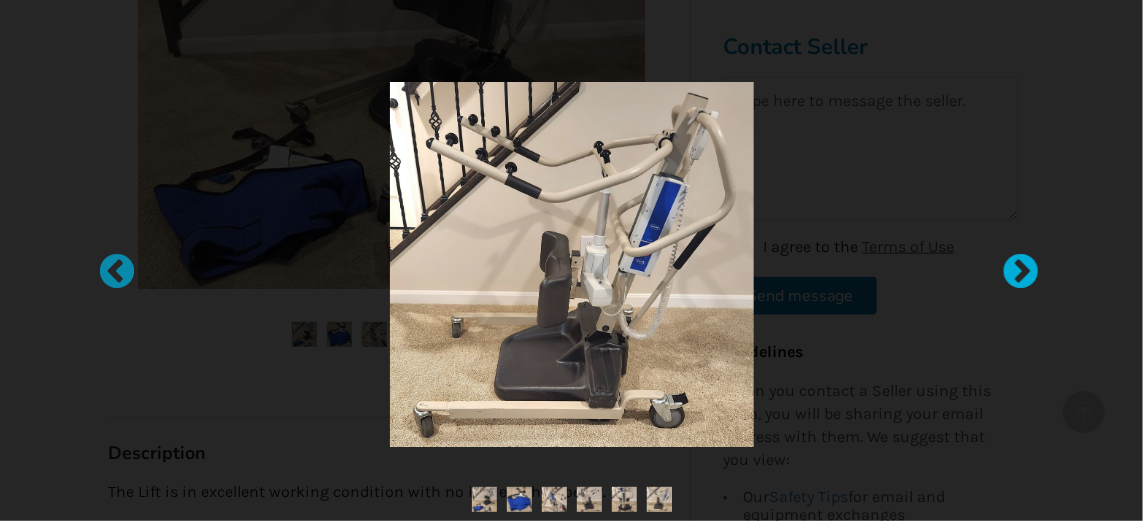 click at bounding box center [1011, 263] 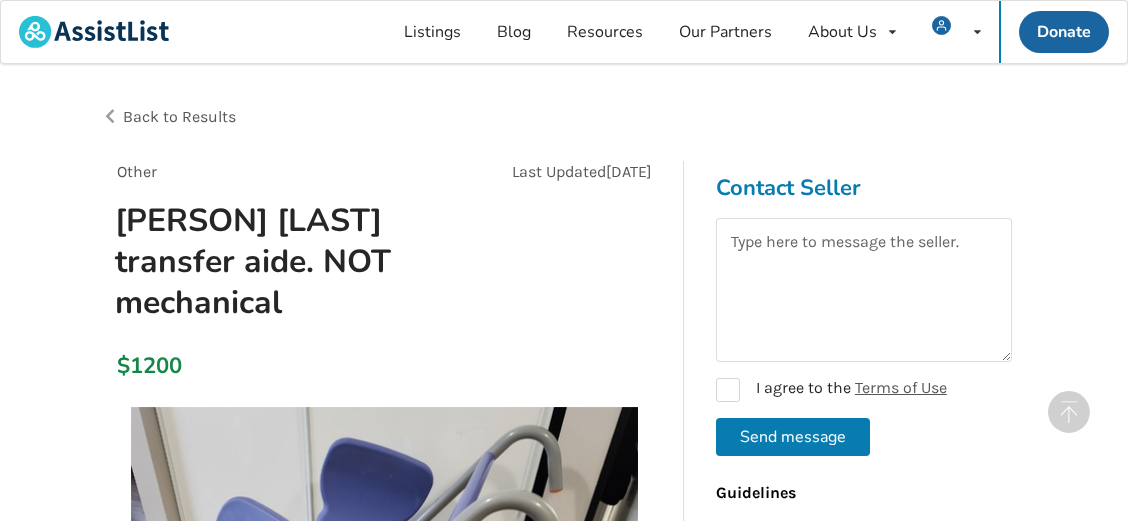 scroll, scrollTop: 1464, scrollLeft: 0, axis: vertical 